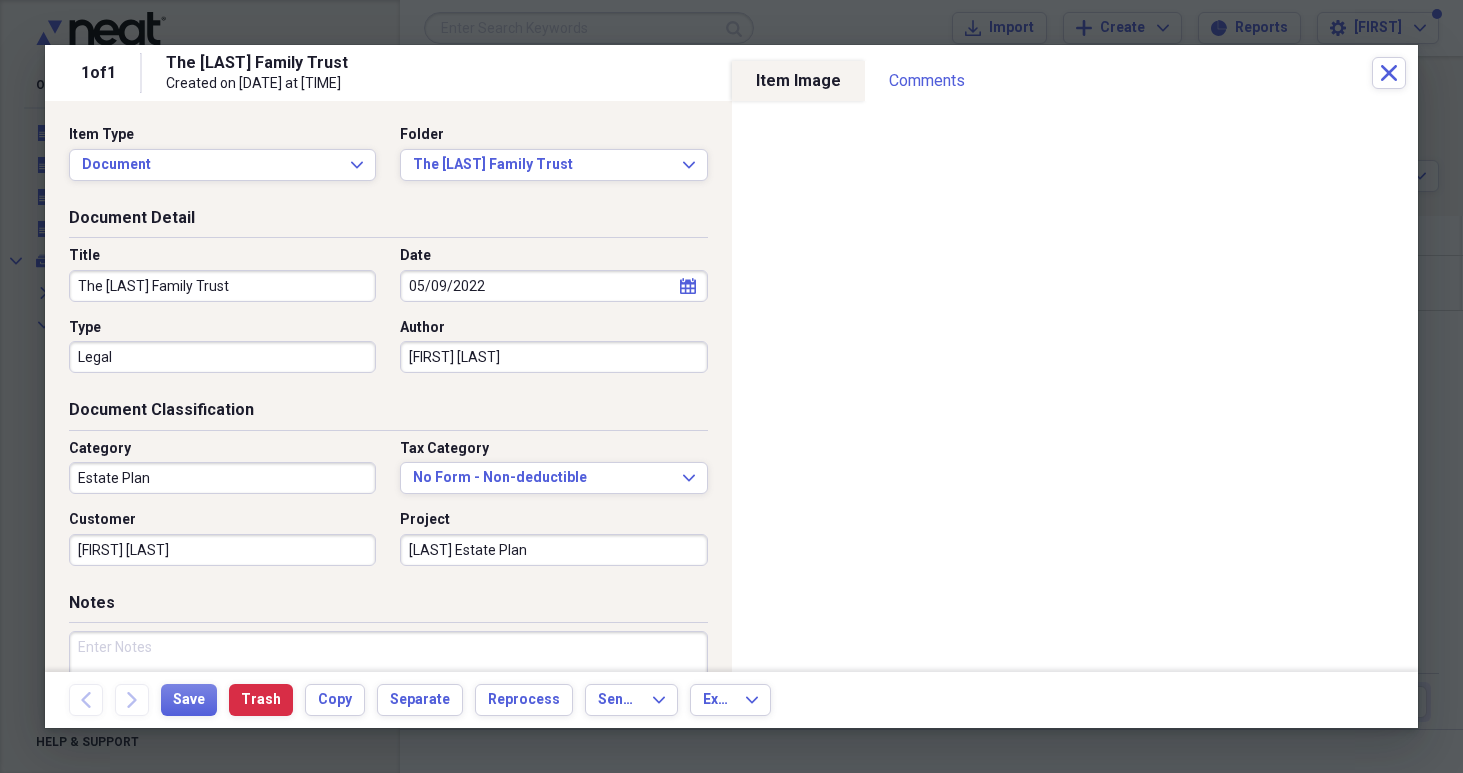 scroll, scrollTop: 0, scrollLeft: 0, axis: both 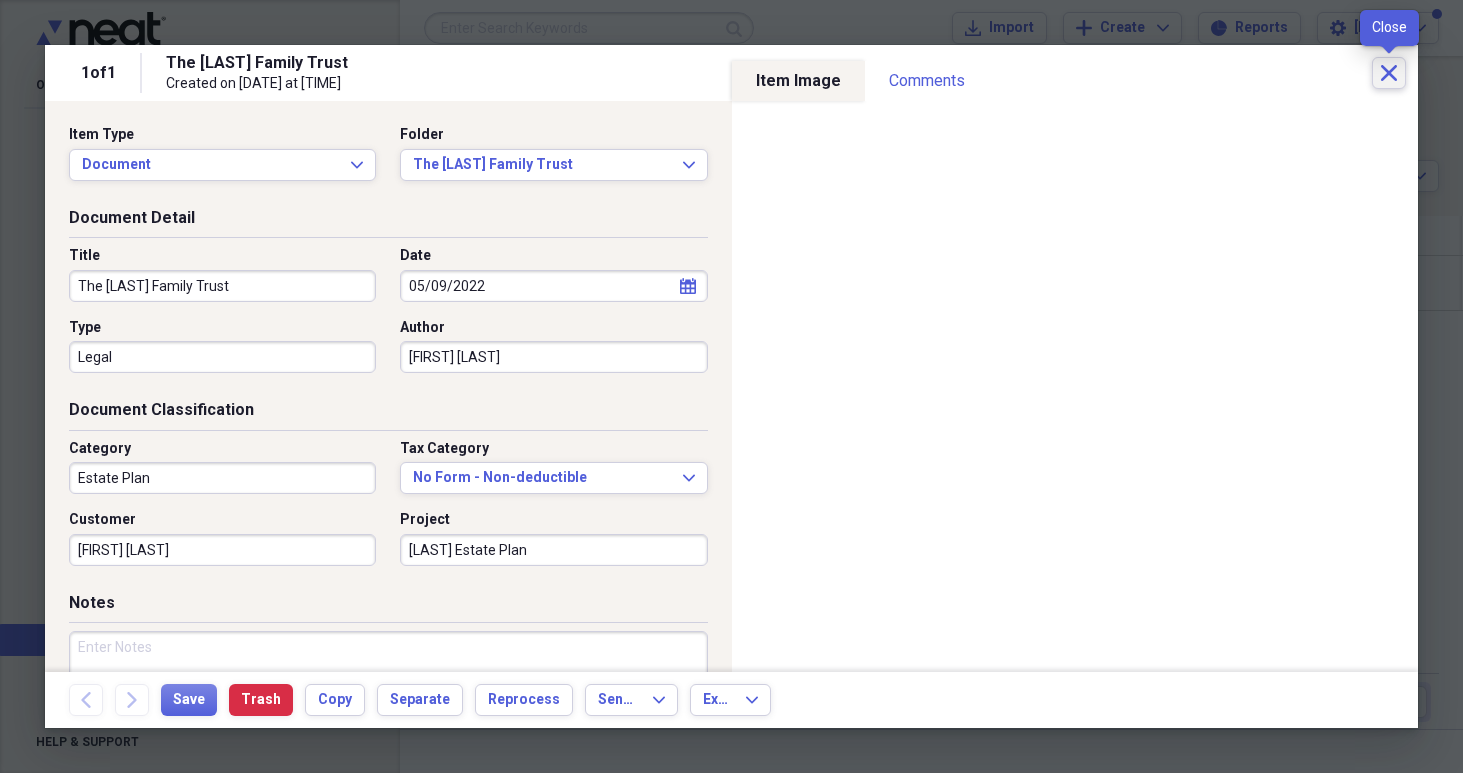 click 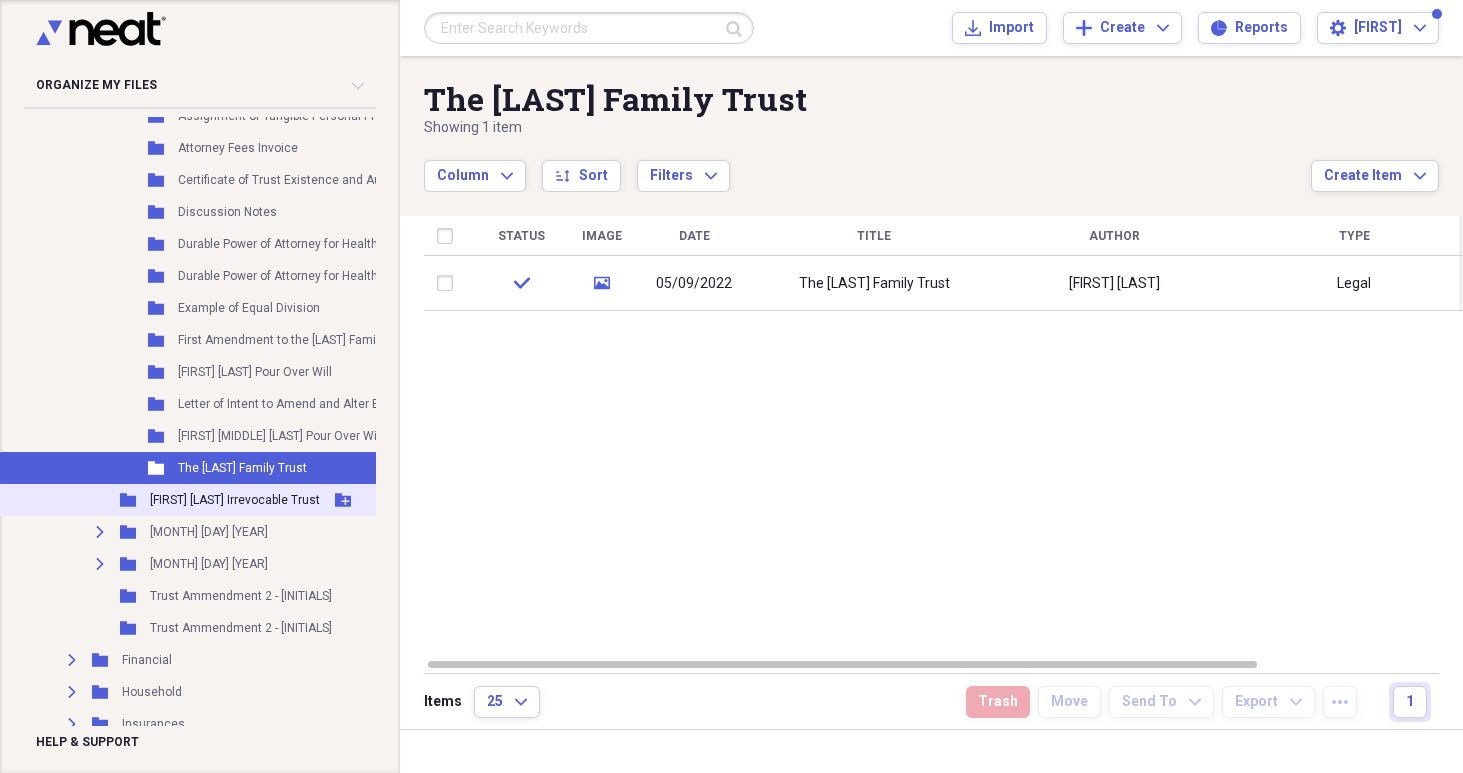 scroll, scrollTop: 473, scrollLeft: 0, axis: vertical 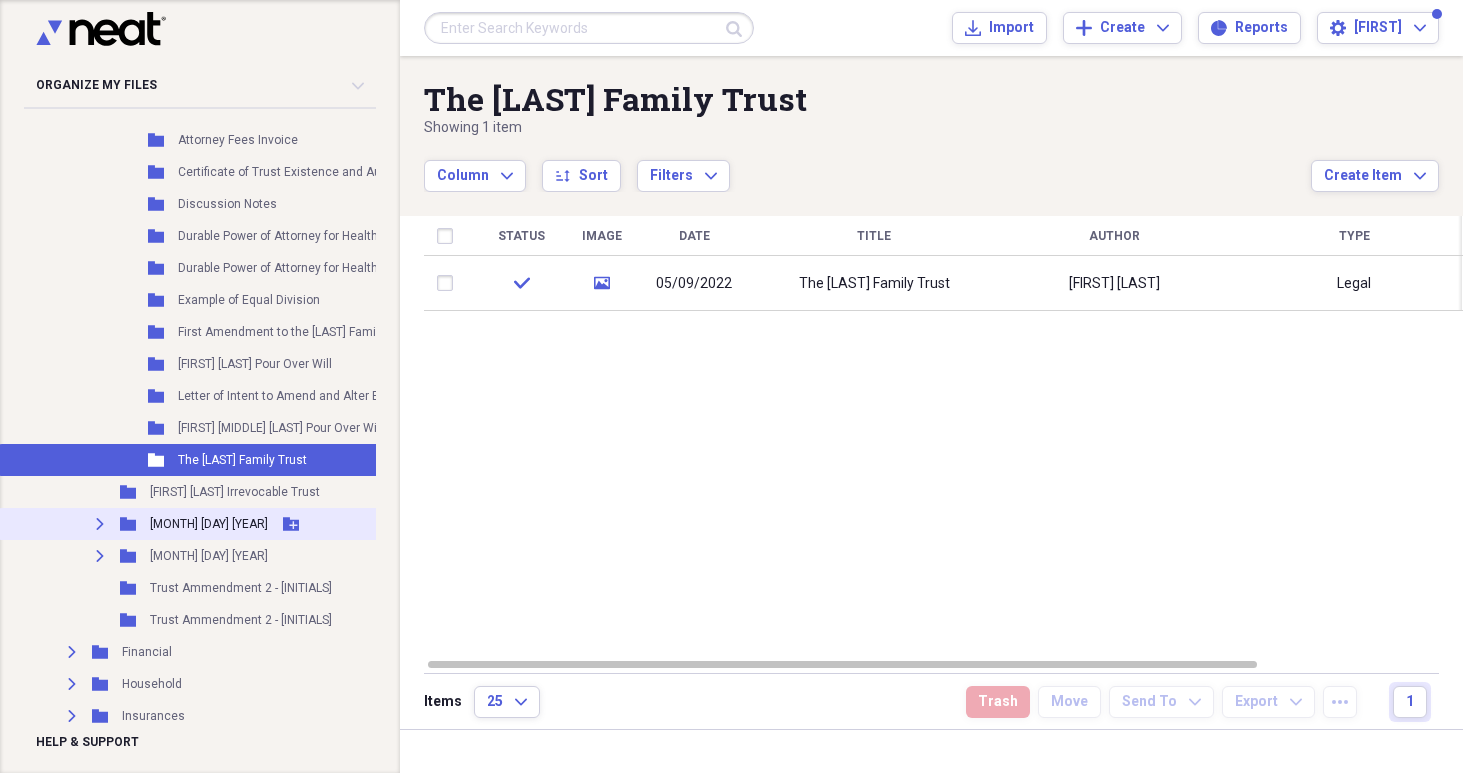 click 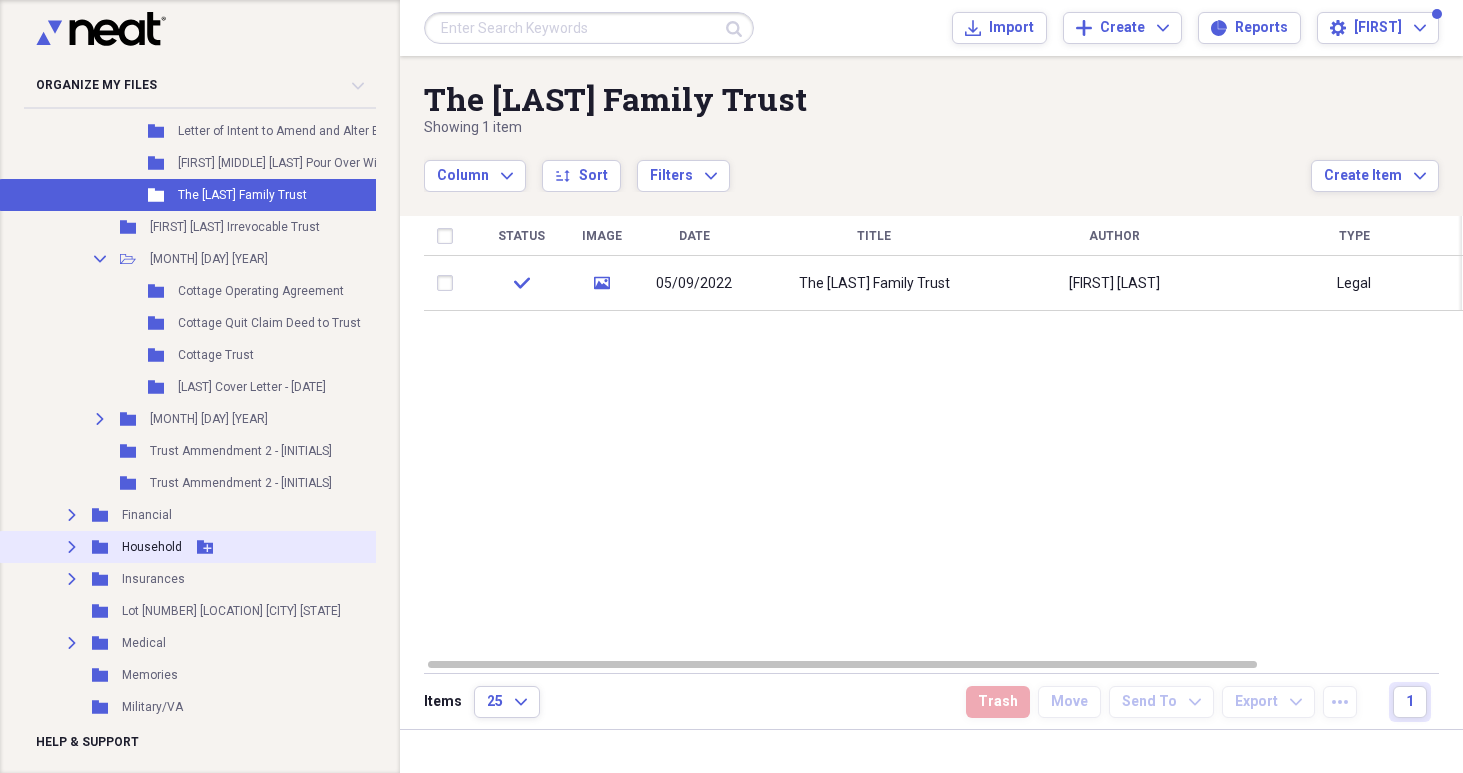 scroll, scrollTop: 737, scrollLeft: 0, axis: vertical 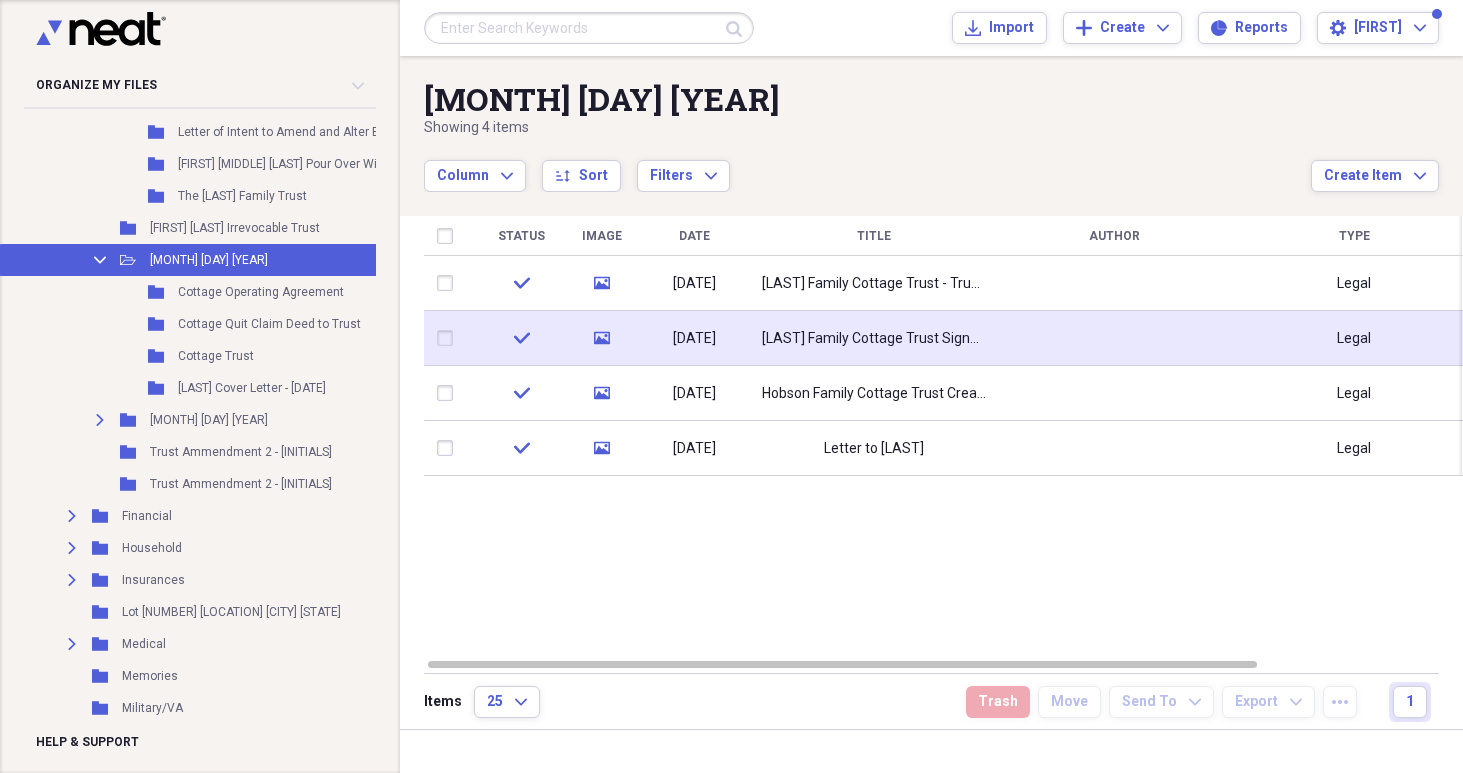 click on "[LAST] Family Cottage Trust Signature Page" at bounding box center (874, 338) 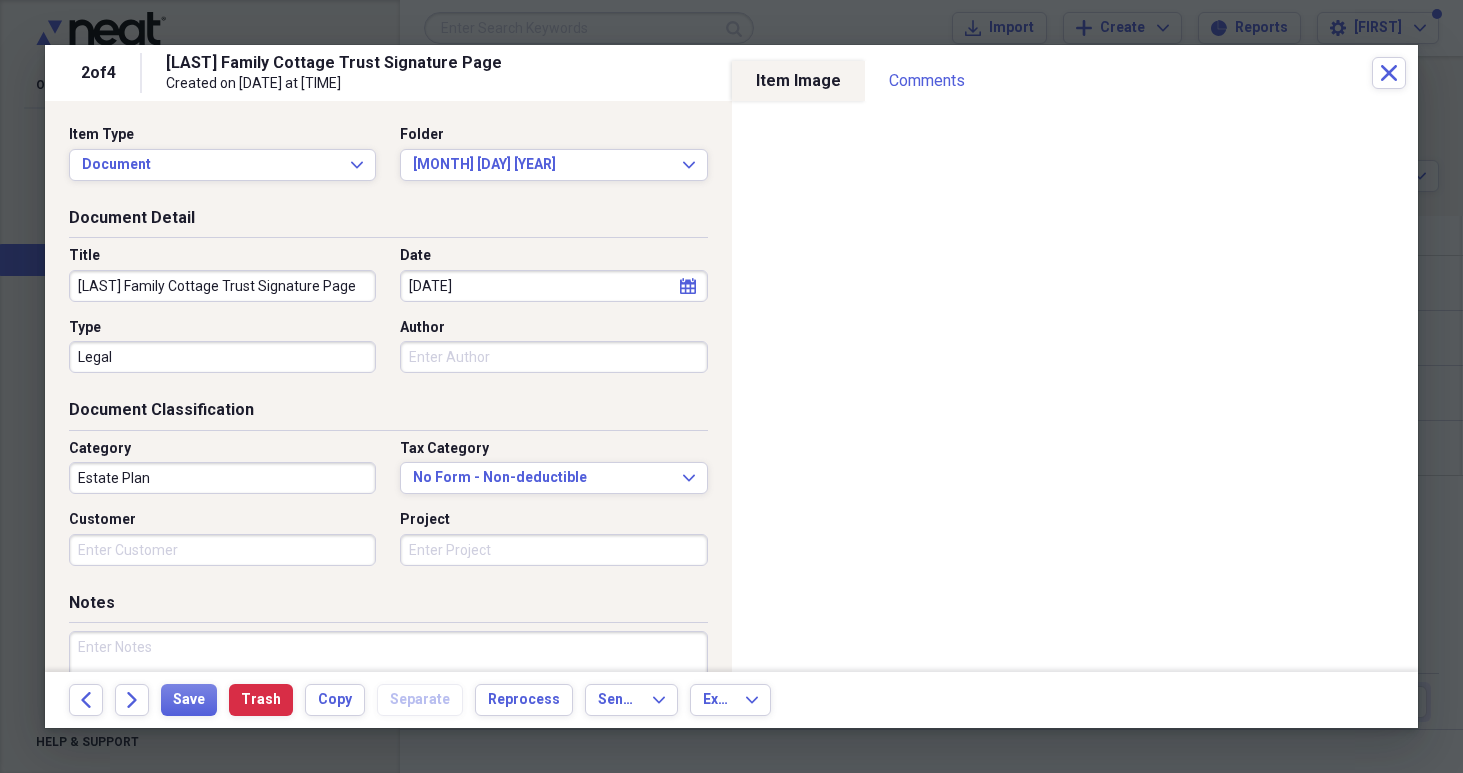 scroll, scrollTop: 0, scrollLeft: 0, axis: both 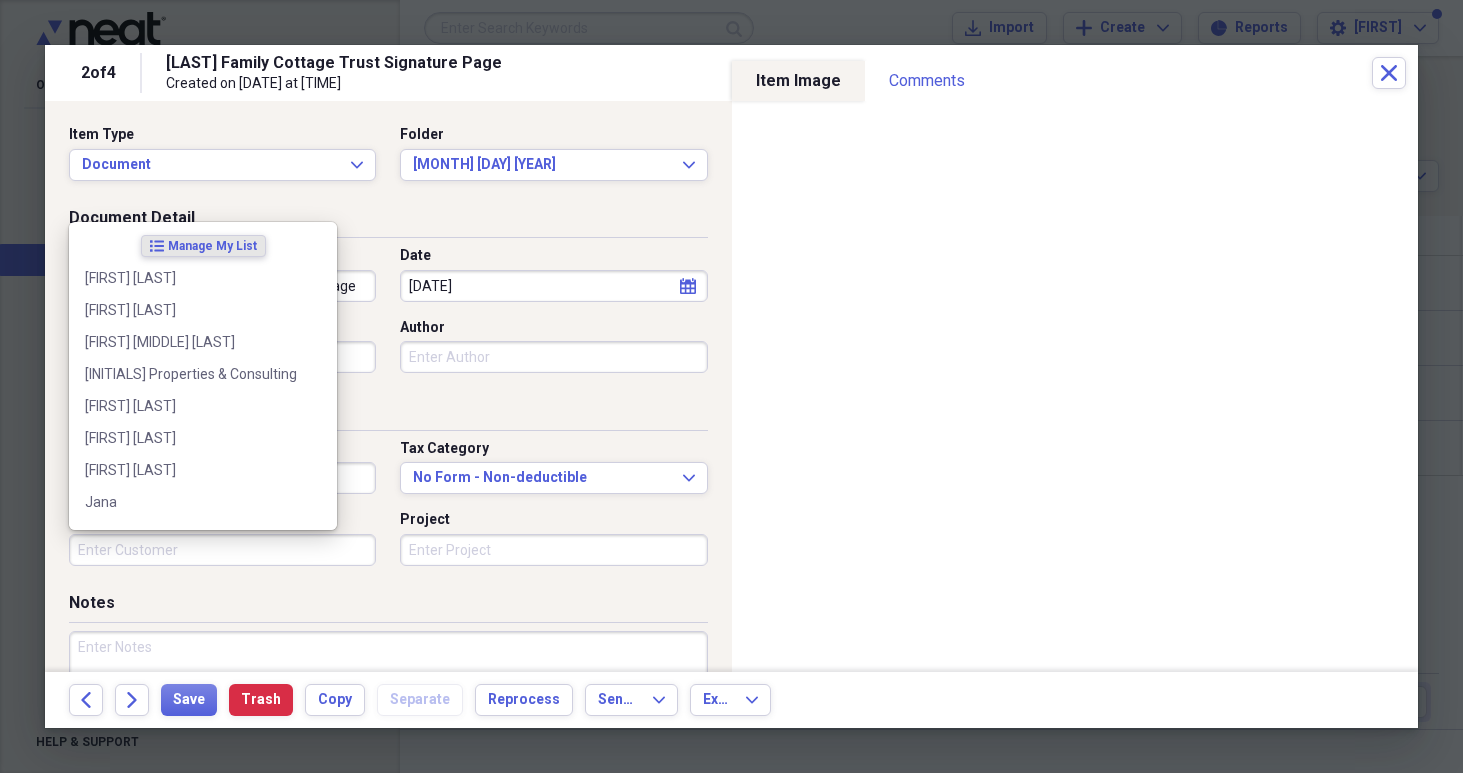 click on "Customer" at bounding box center [222, 550] 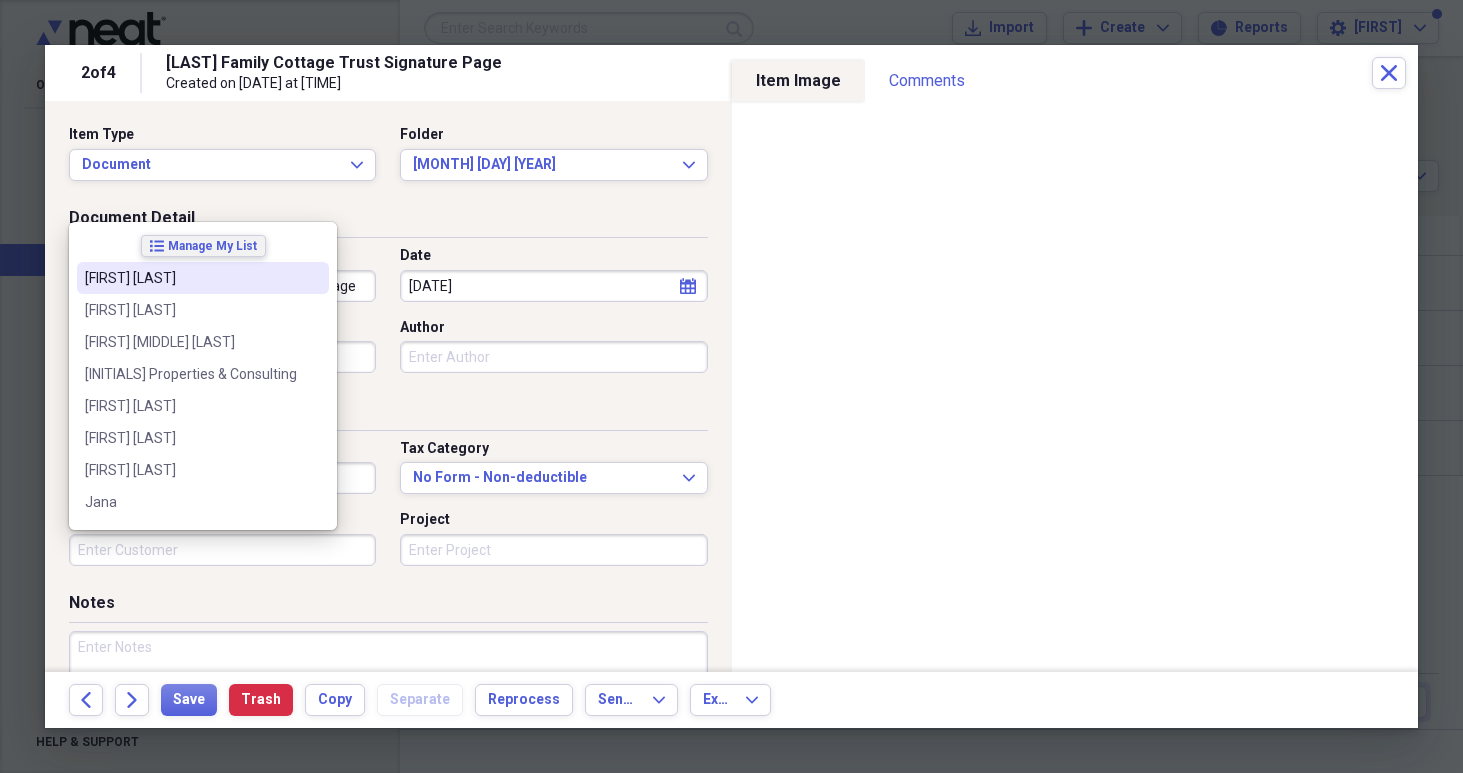 click on "list" 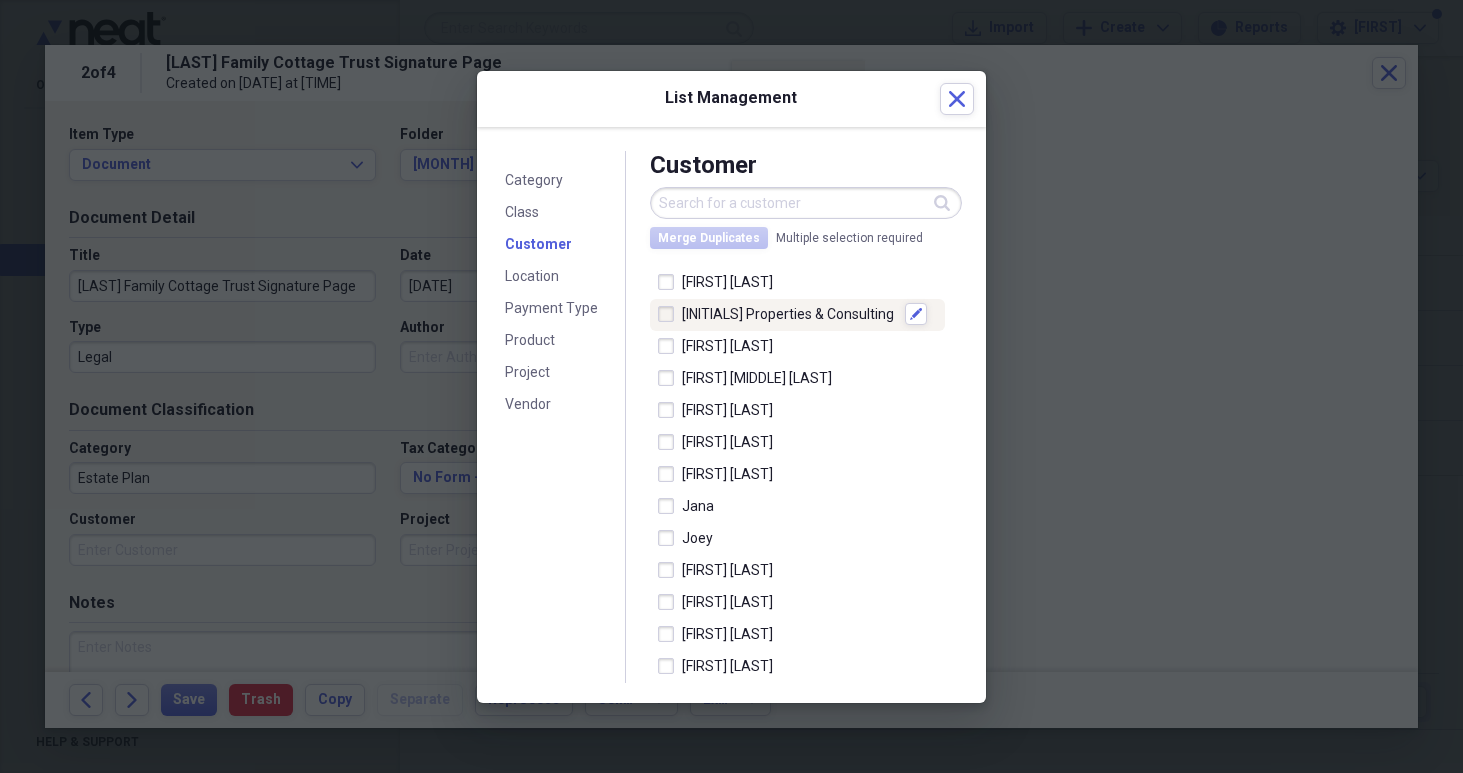 scroll, scrollTop: 0, scrollLeft: 0, axis: both 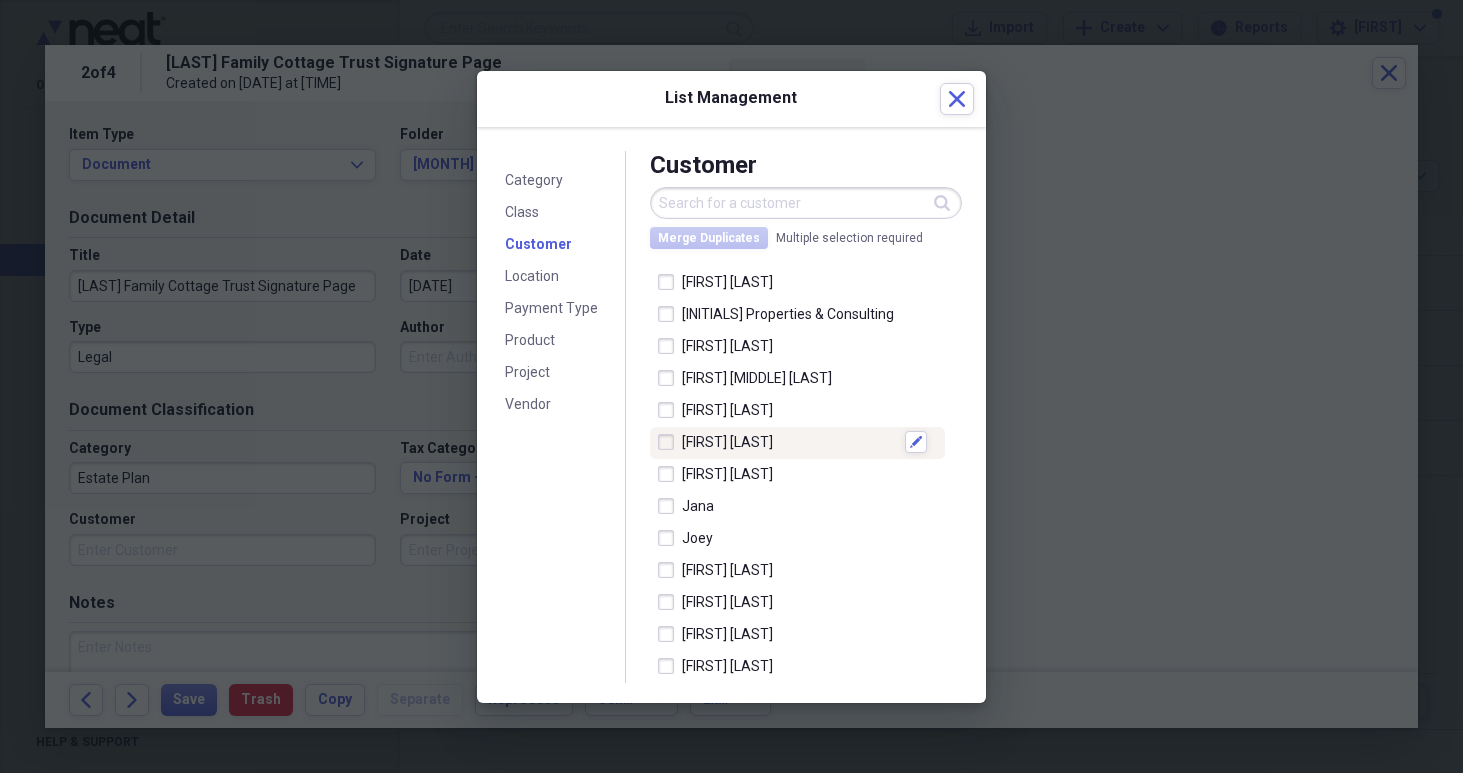 click at bounding box center [670, 442] 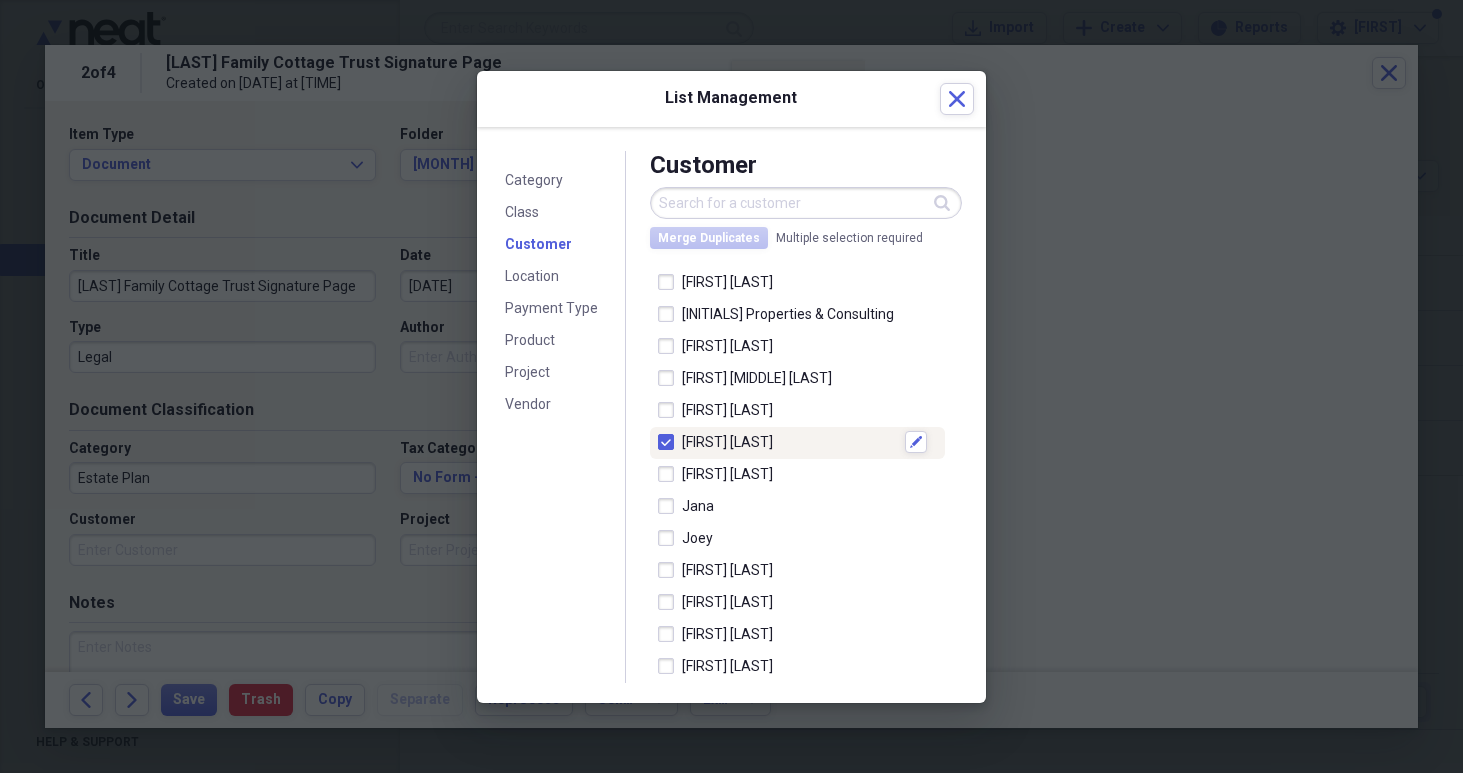 checkbox on "true" 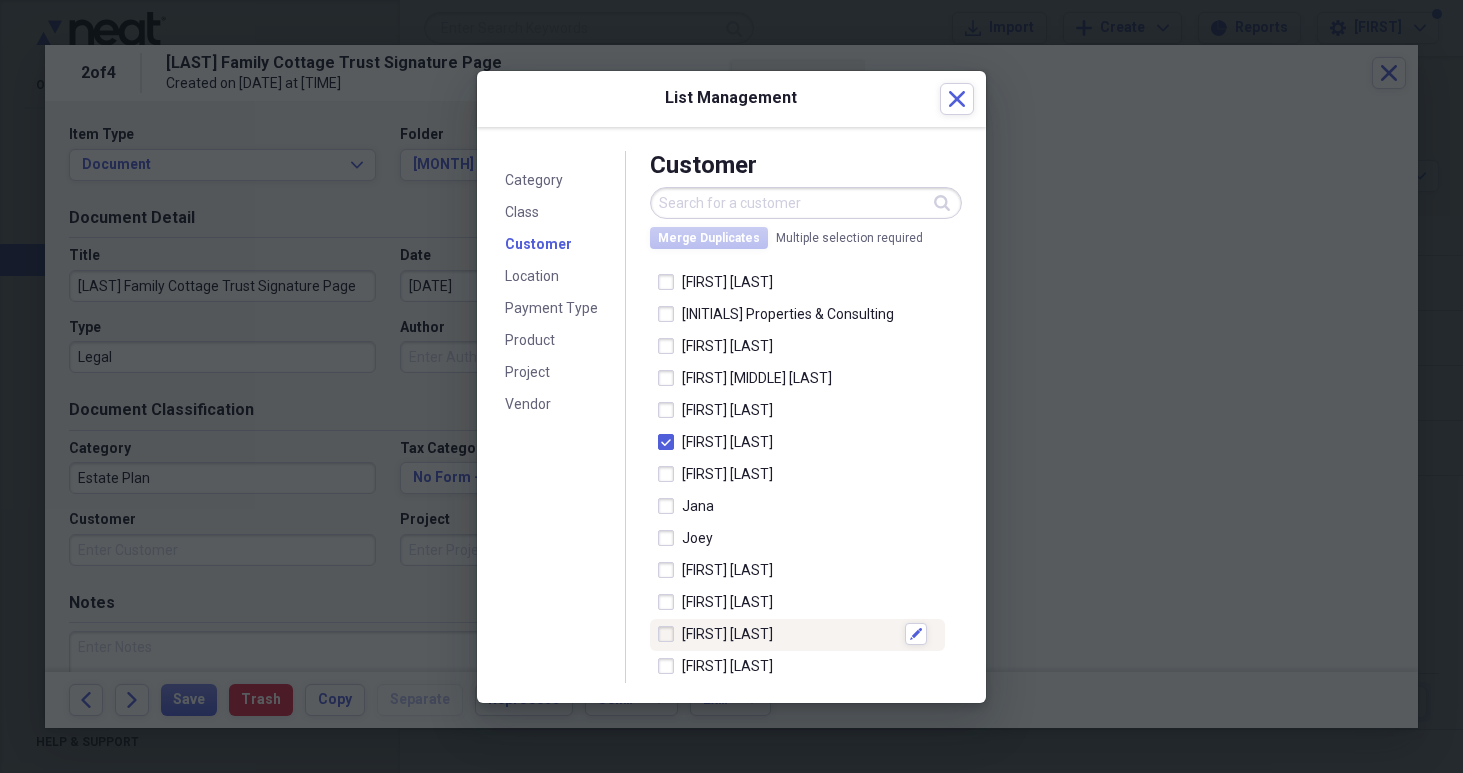 click at bounding box center (670, 634) 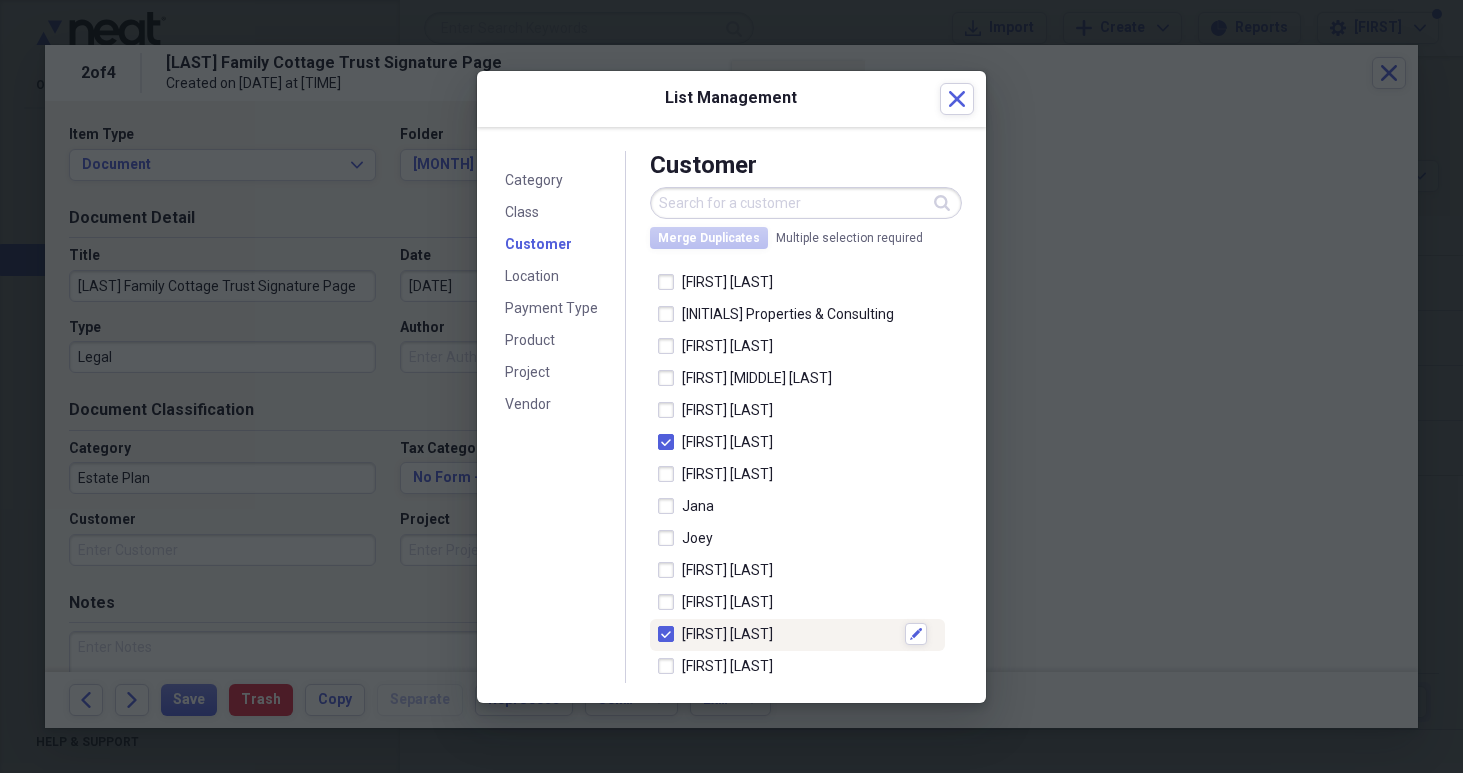 checkbox on "true" 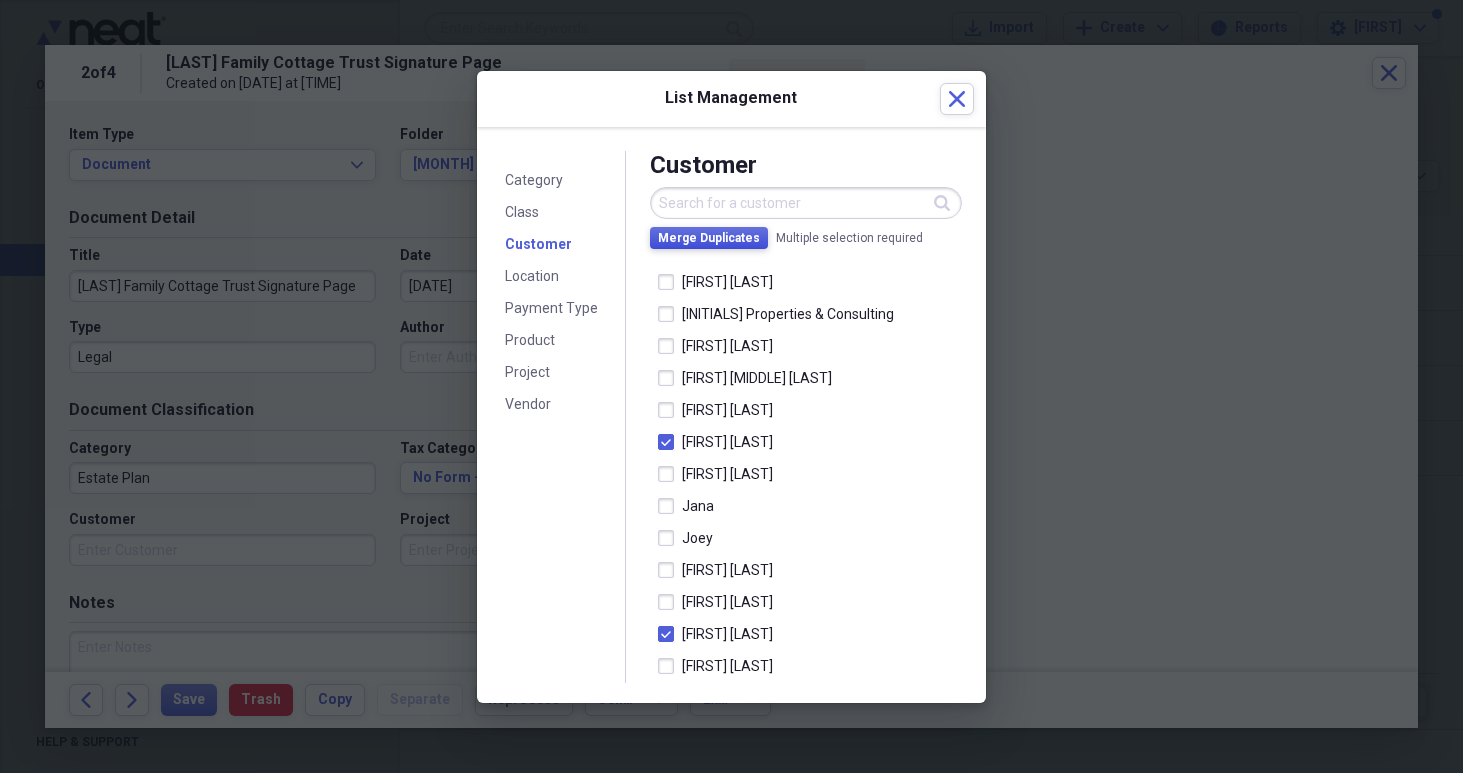 click on "Merge Duplicates" at bounding box center [709, 238] 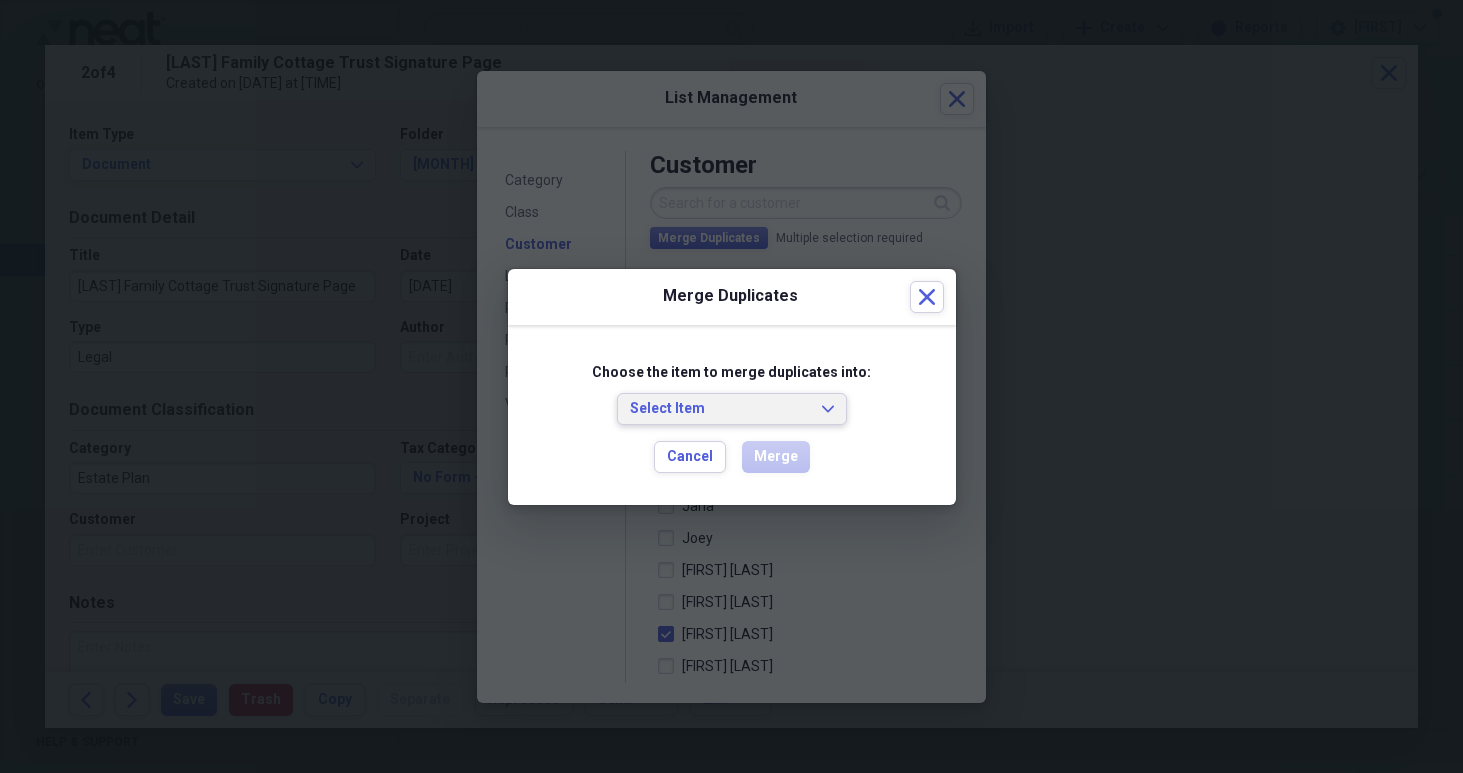 click 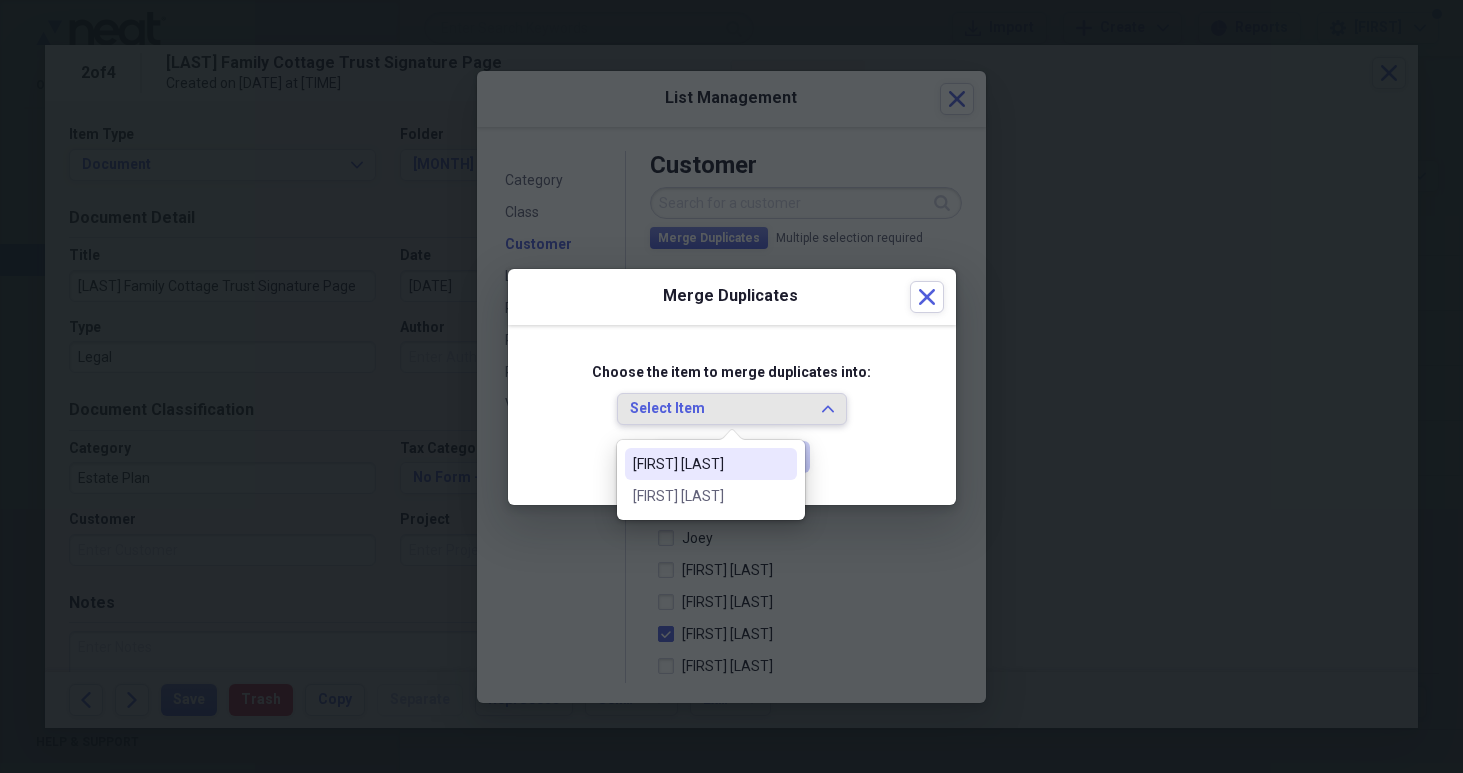 click on "Select Item Expand" at bounding box center [732, 409] 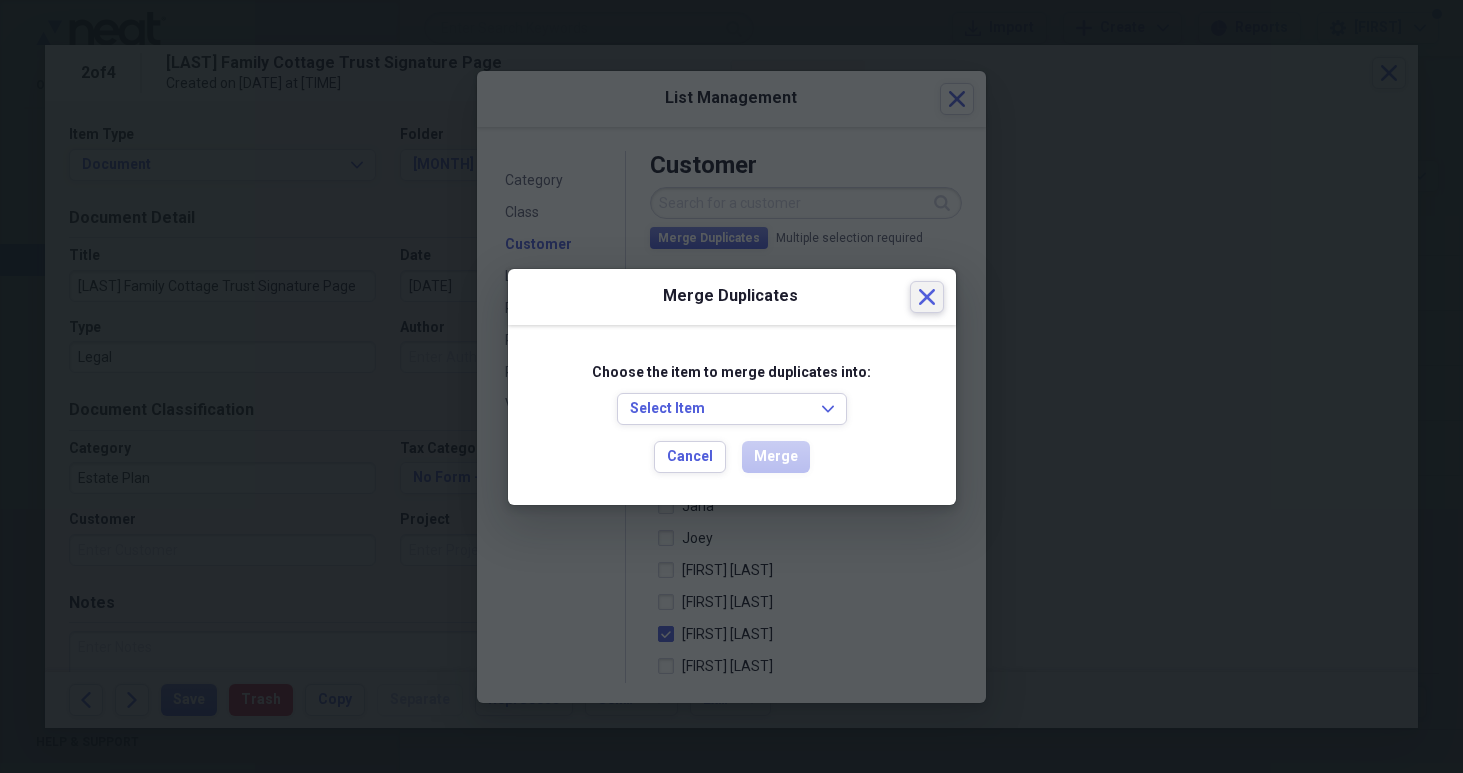 click 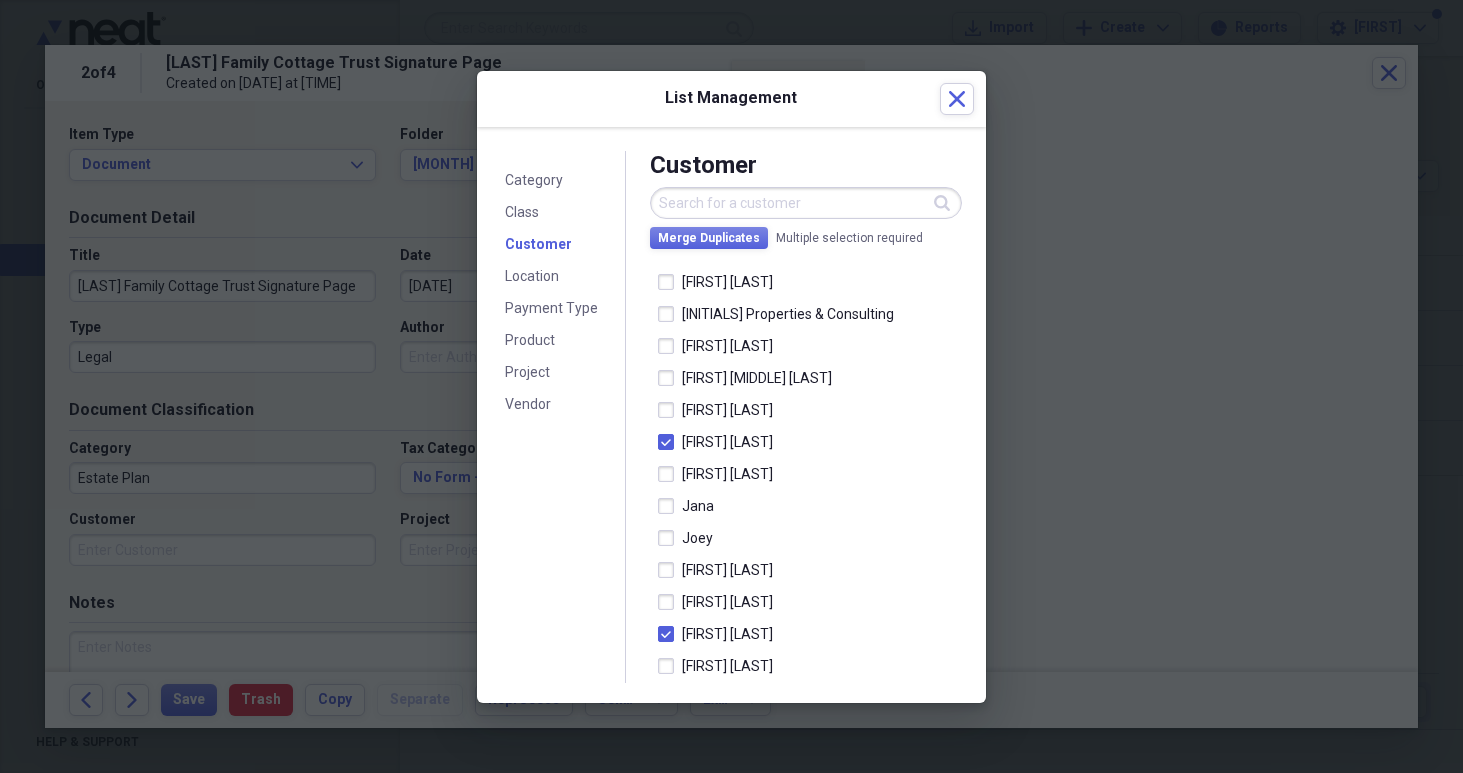 click at bounding box center [731, 386] 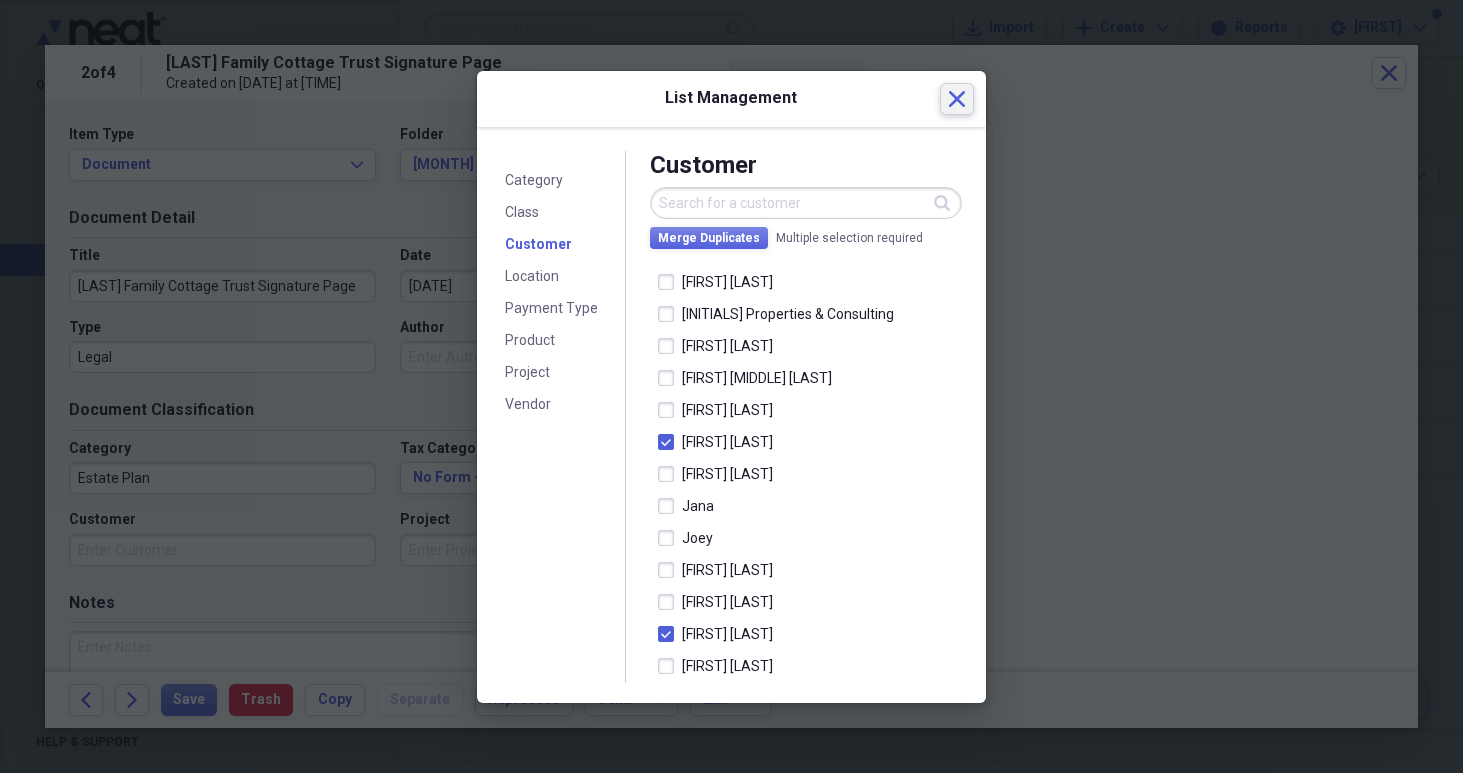 click 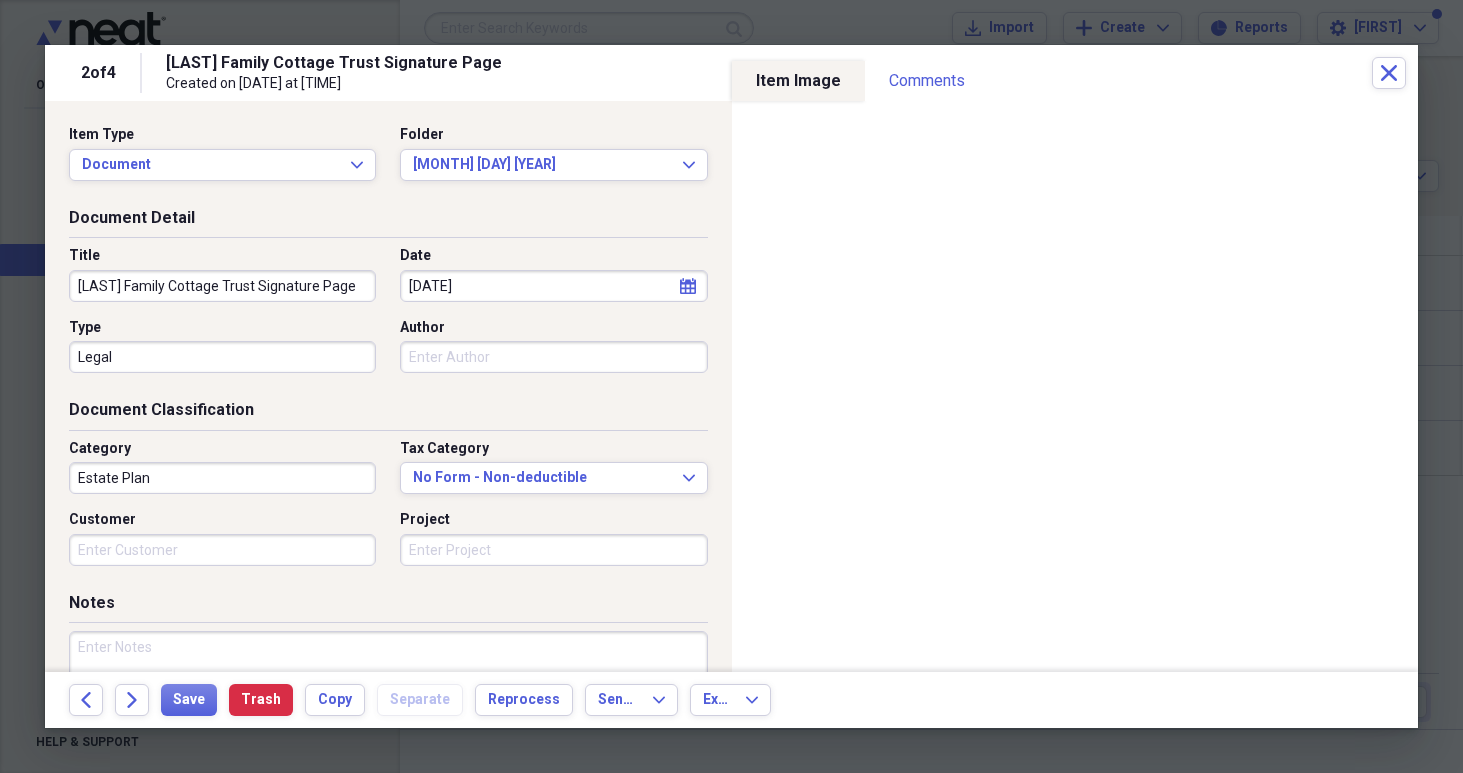 click on "Customer" at bounding box center [222, 550] 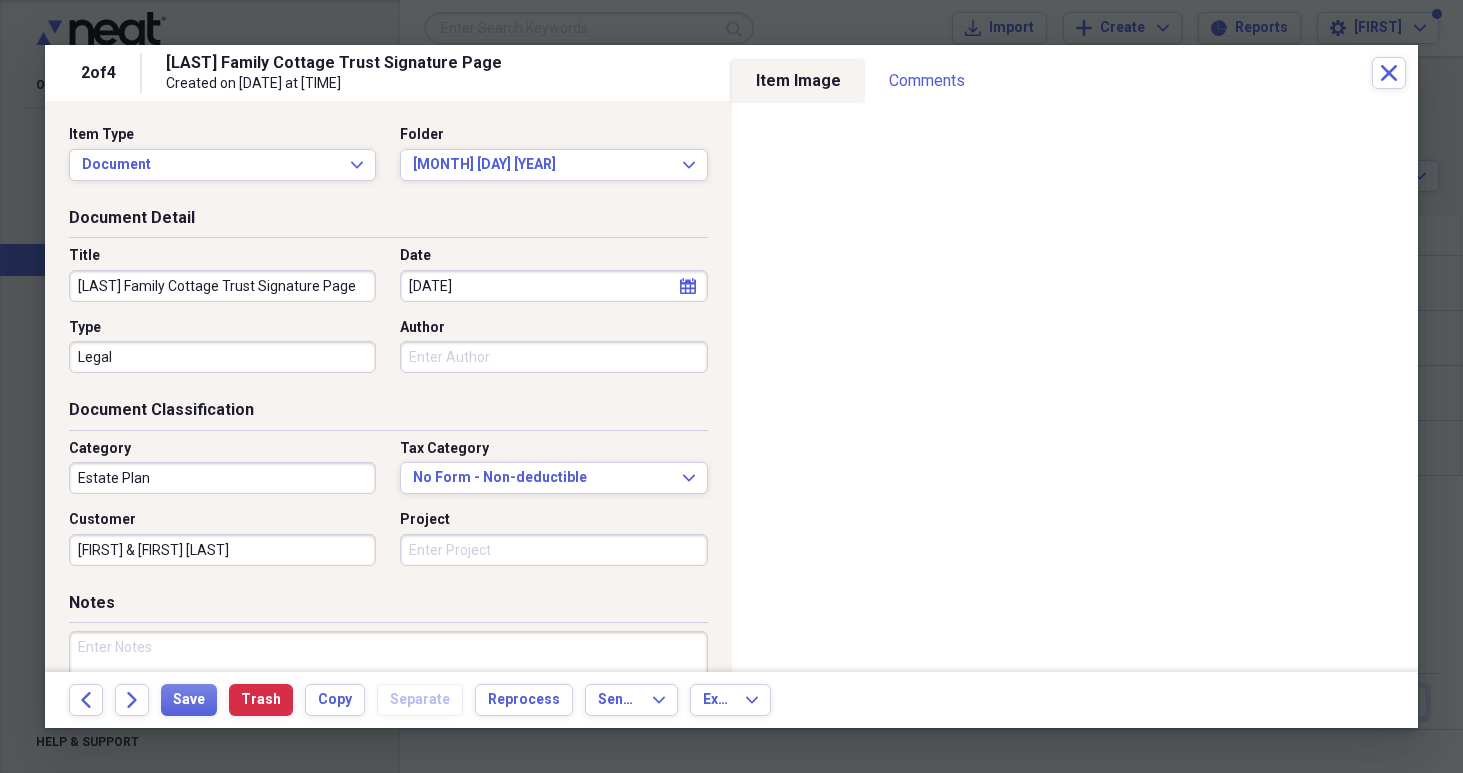 type on "[FIRST] & [FIRST] [LAST]" 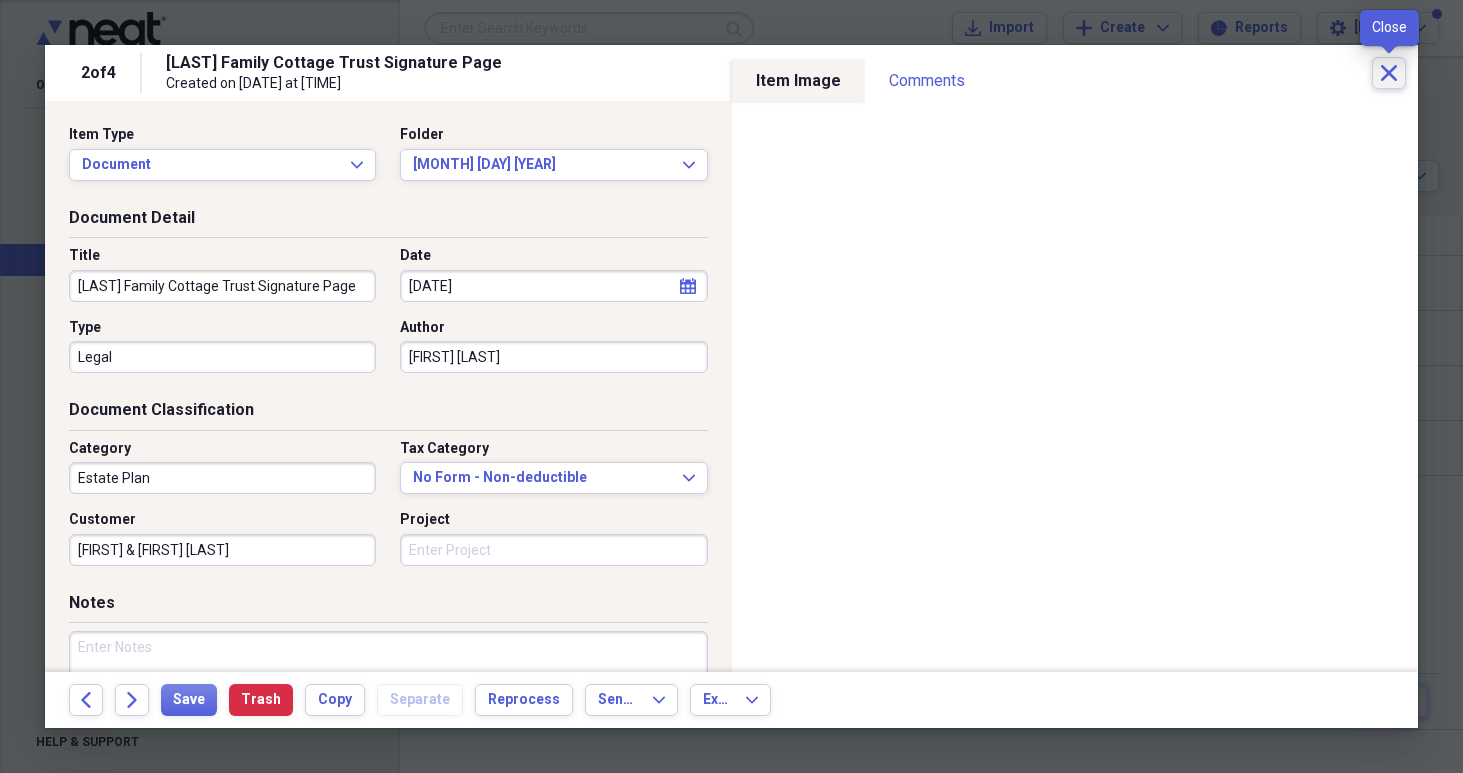 type on "[FIRST] [LAST]" 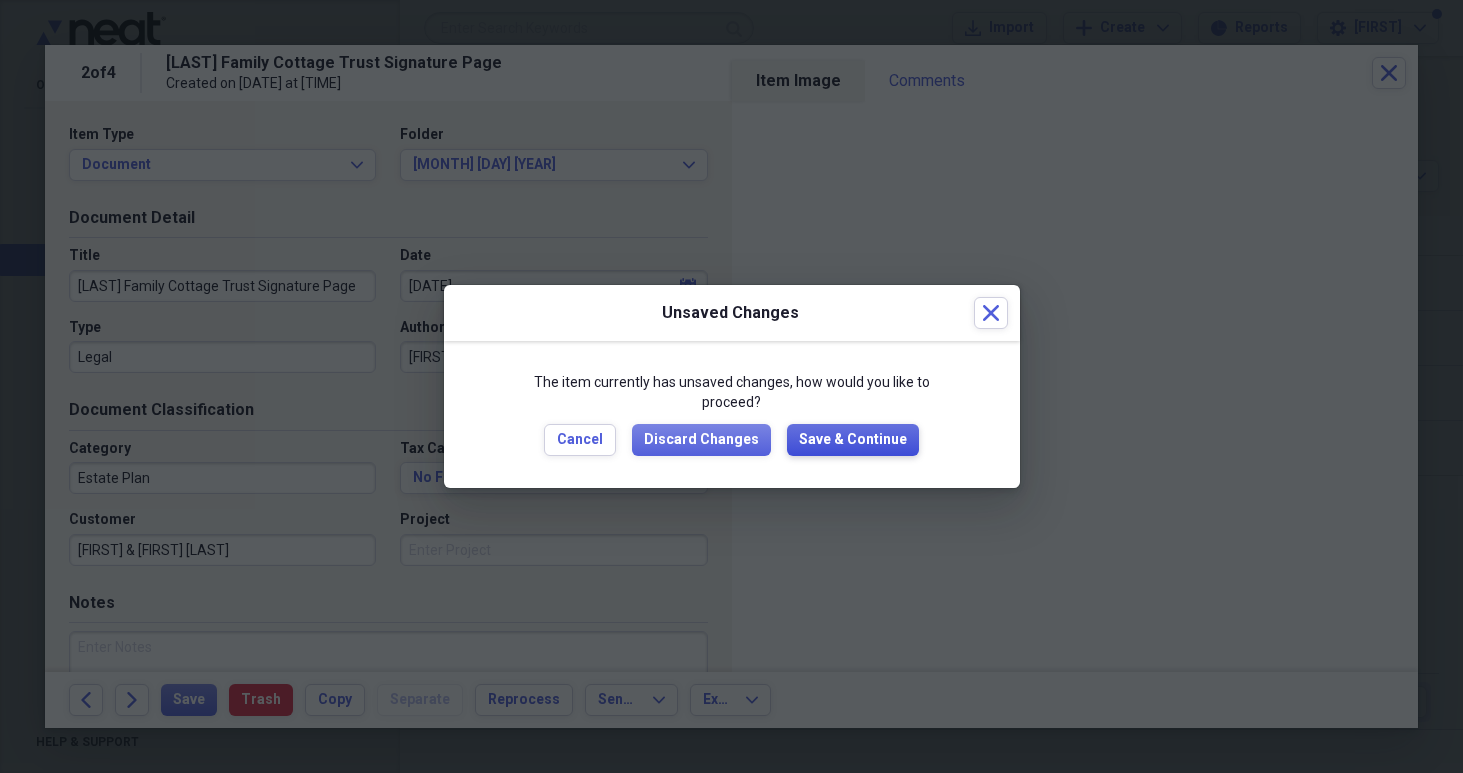 click on "Save & Continue" at bounding box center (853, 440) 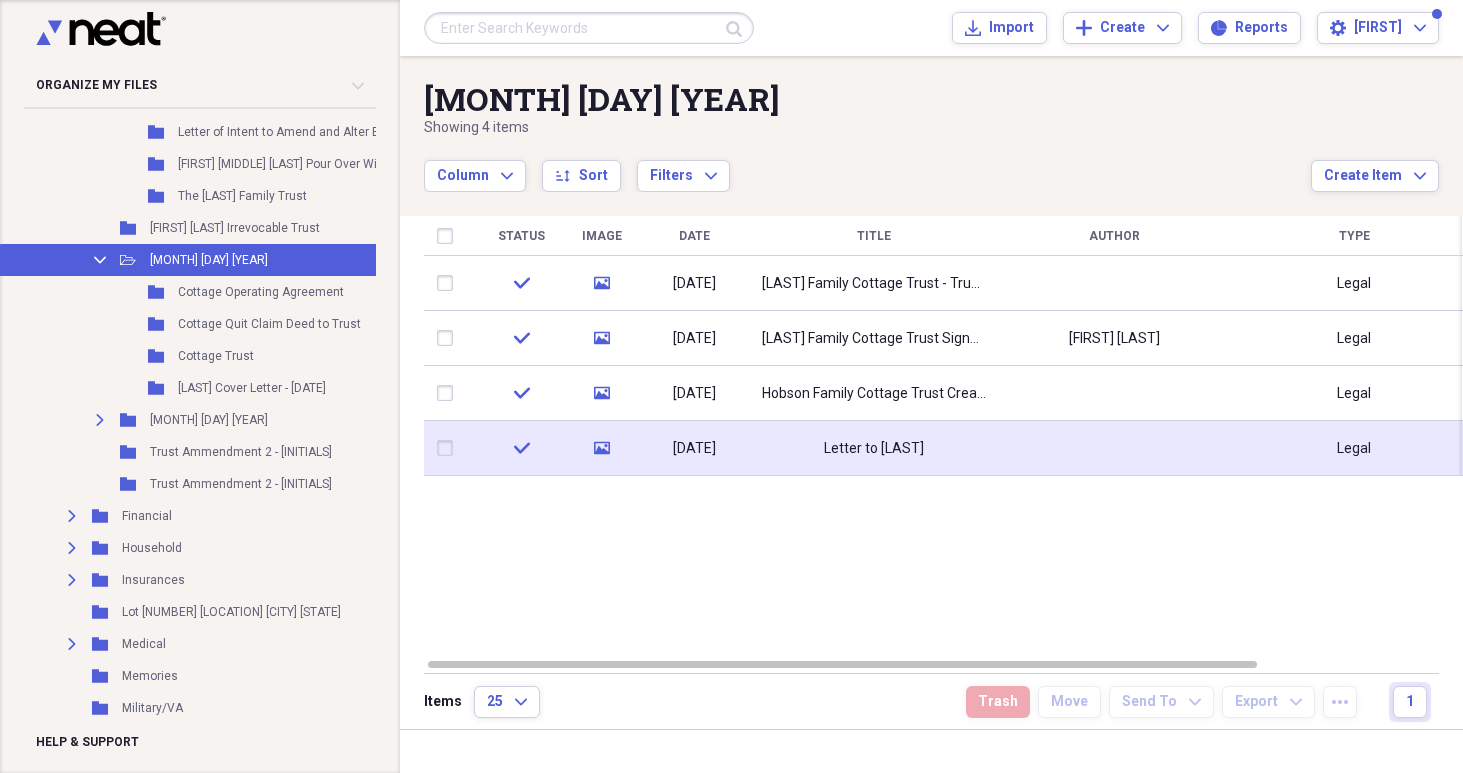 click on "Letter to [LAST]" at bounding box center [874, 449] 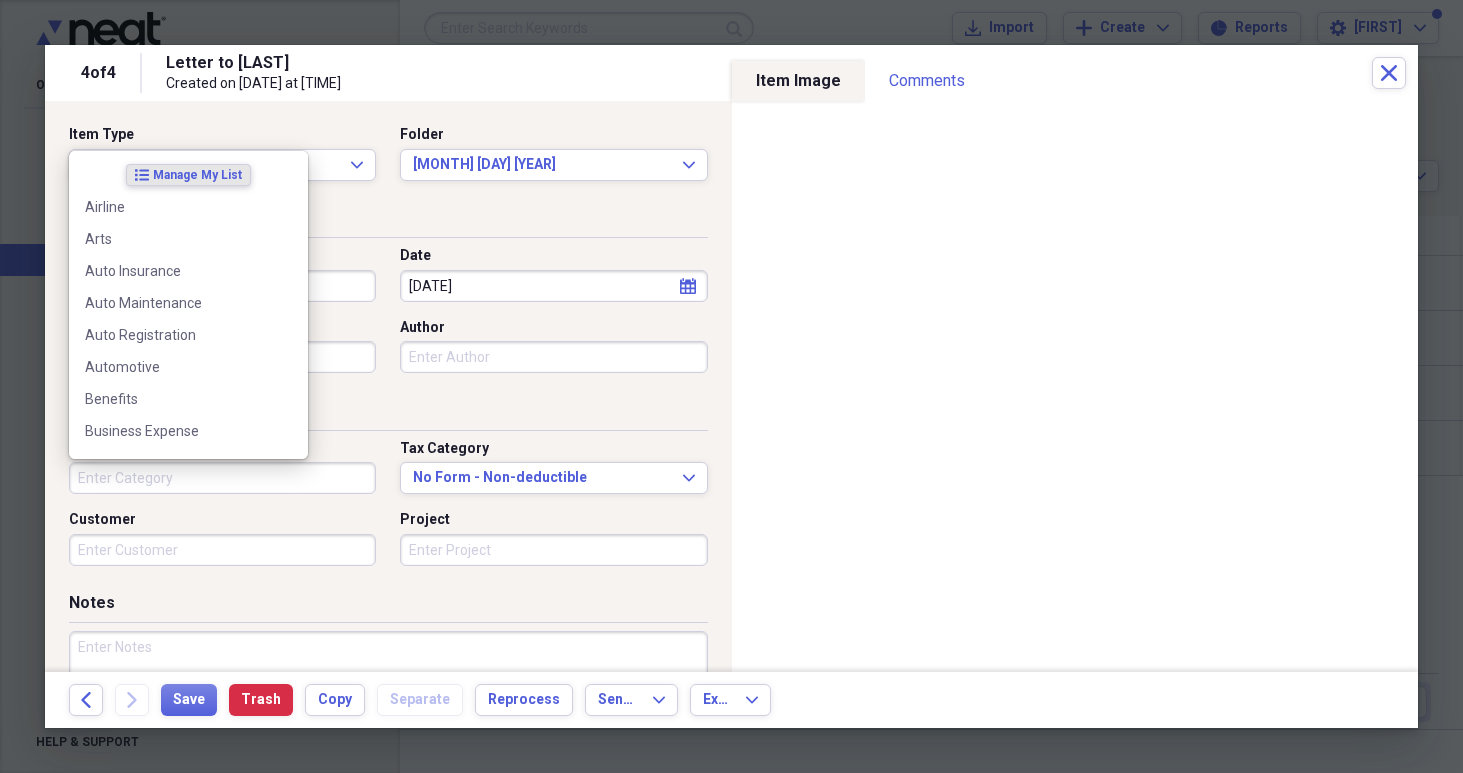 click on "Category" at bounding box center [222, 478] 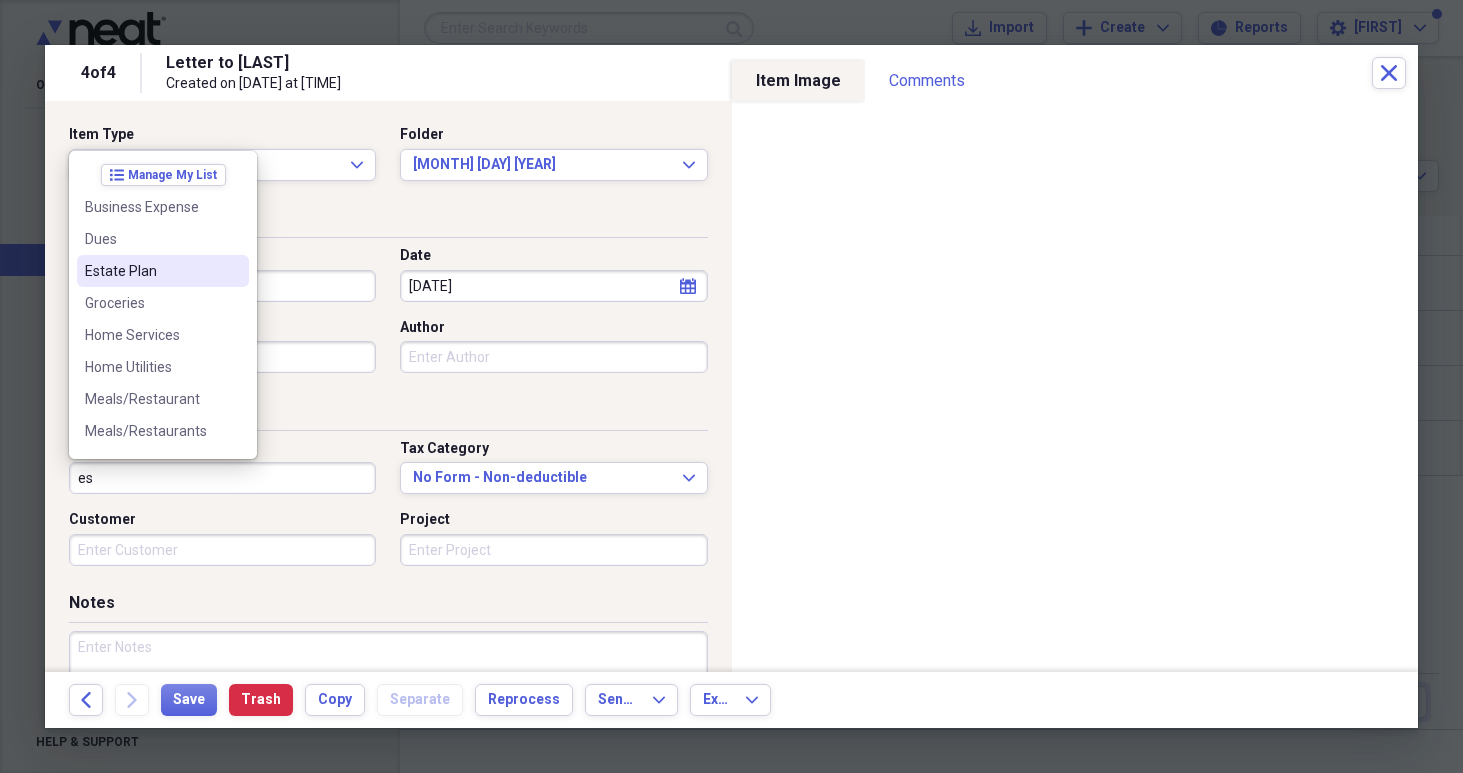 click on "Estate Plan" at bounding box center (151, 271) 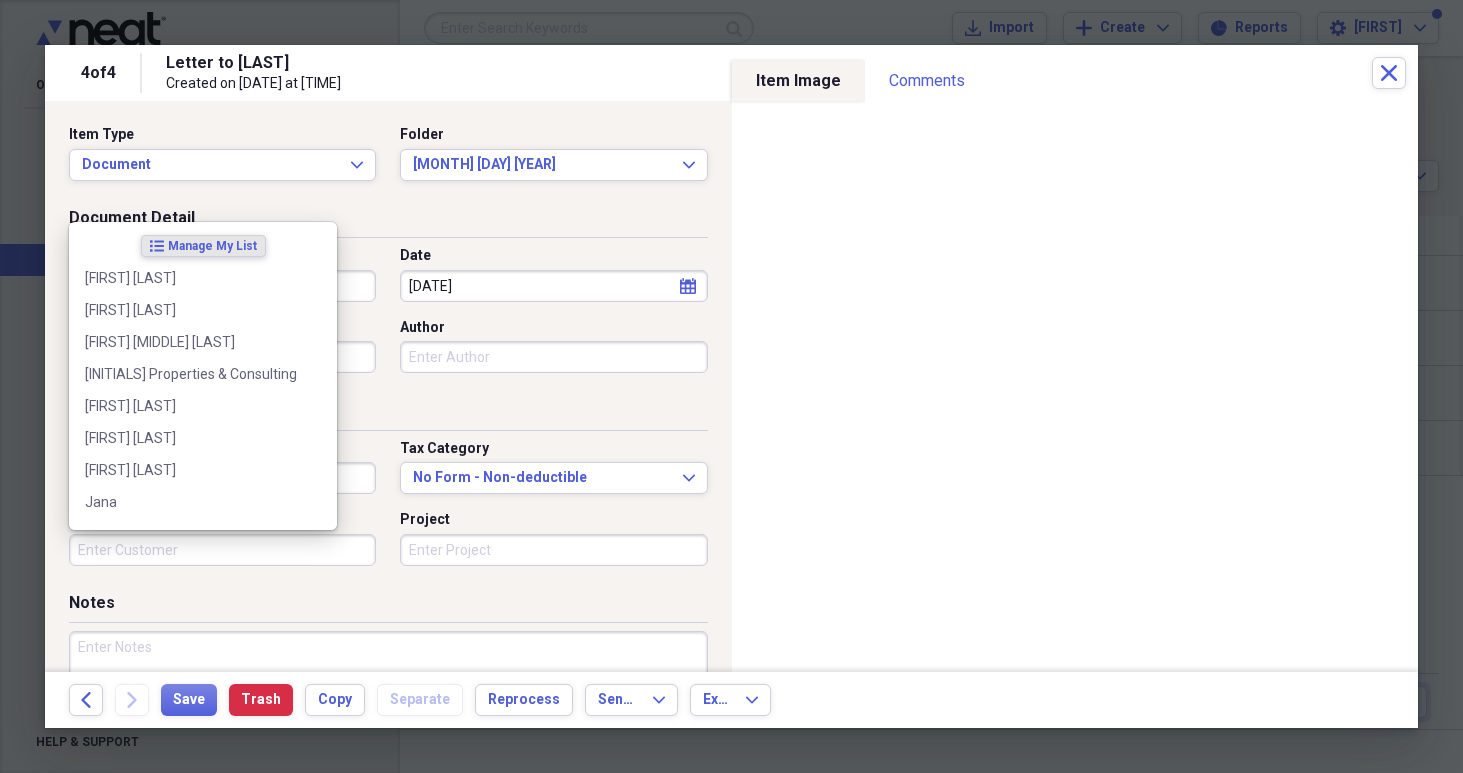 click on "Customer" at bounding box center [222, 550] 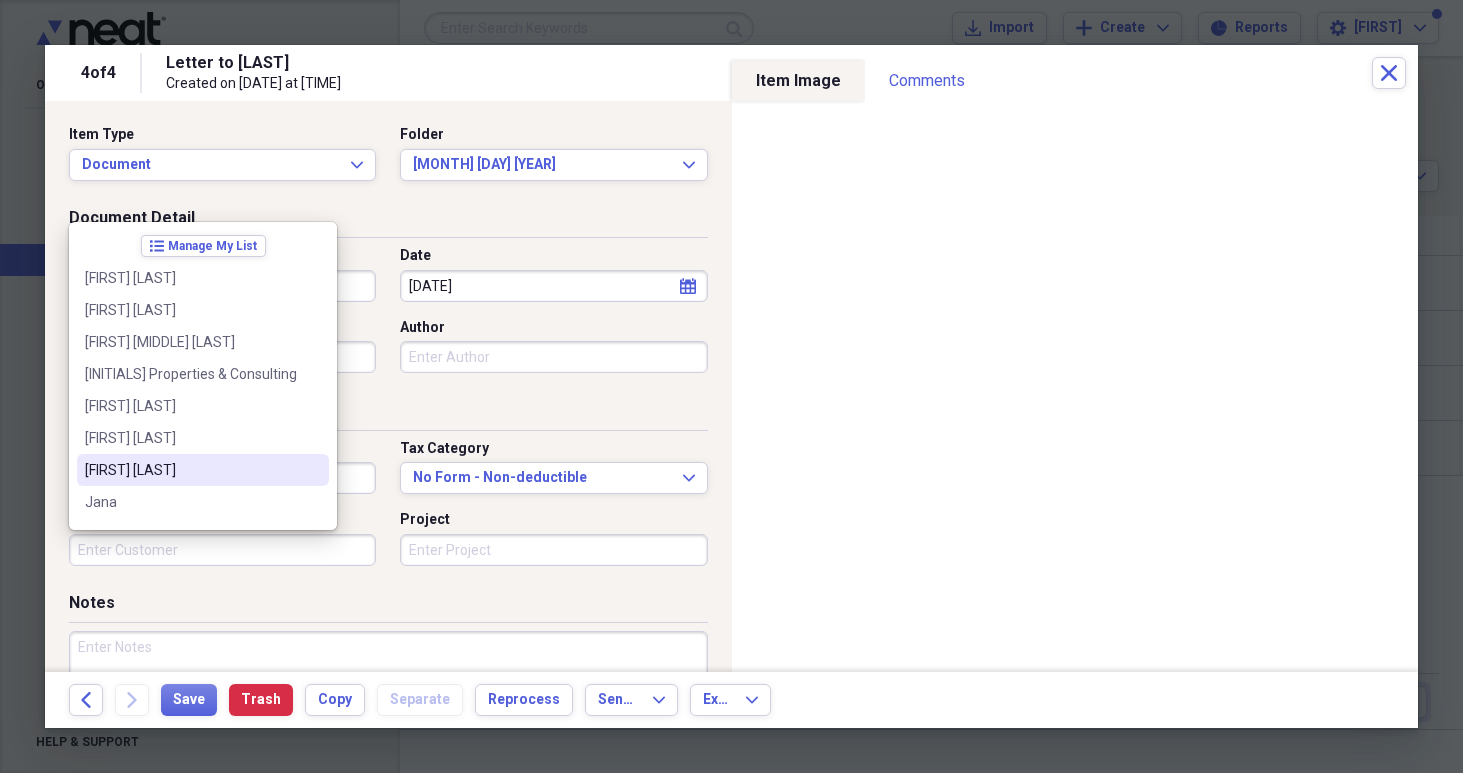 scroll, scrollTop: 0, scrollLeft: 0, axis: both 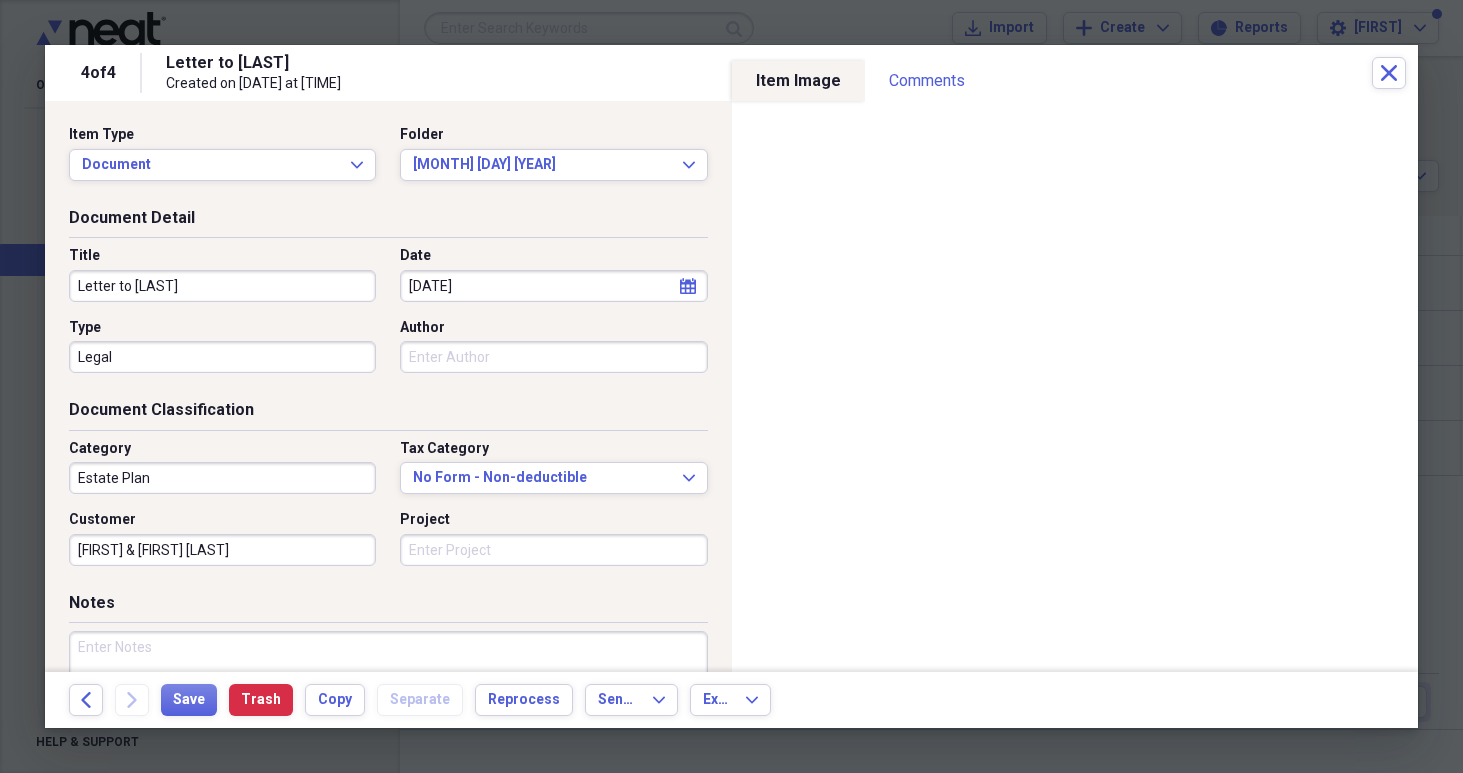 type on "[FIRST] & [FIRST] [LAST]" 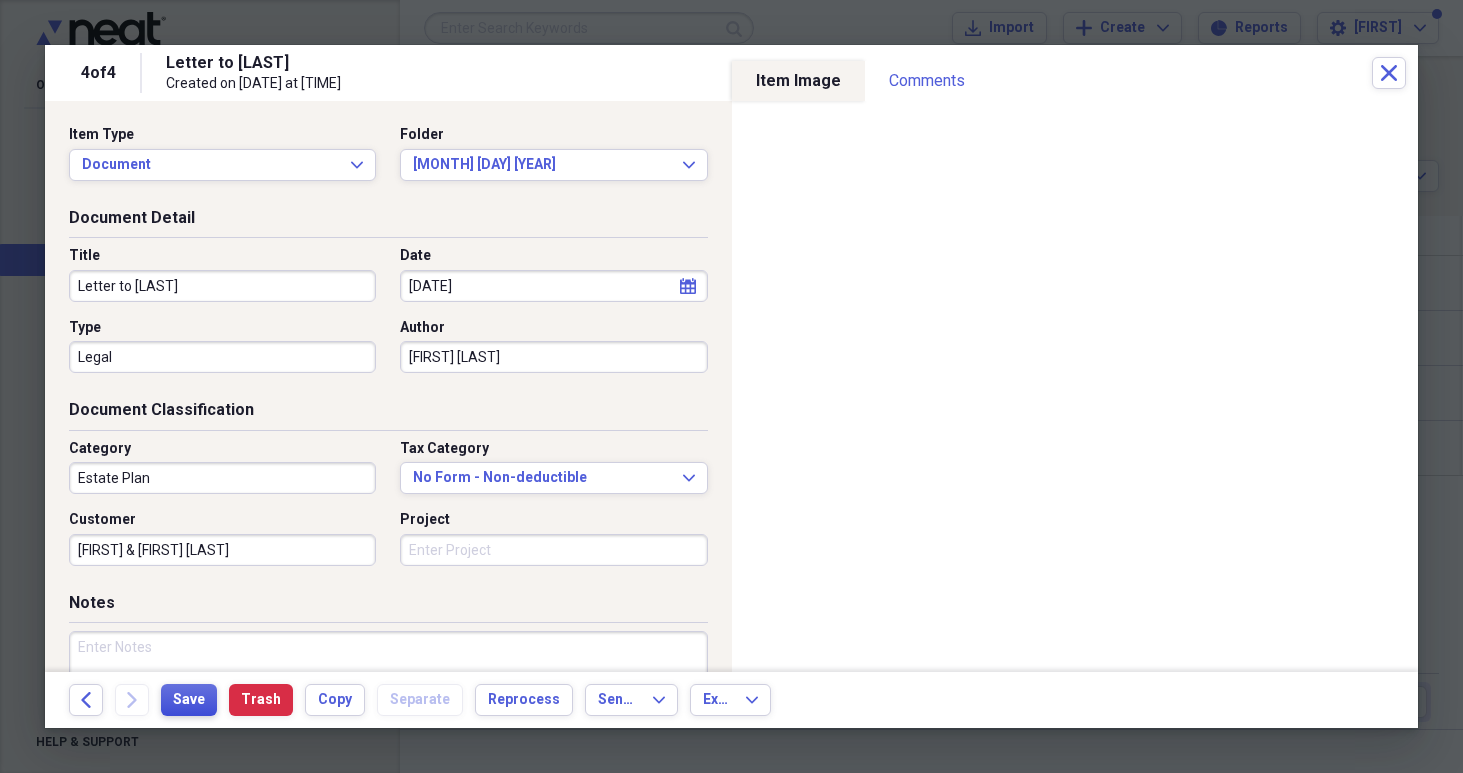 type on "[FIRST] [LAST]" 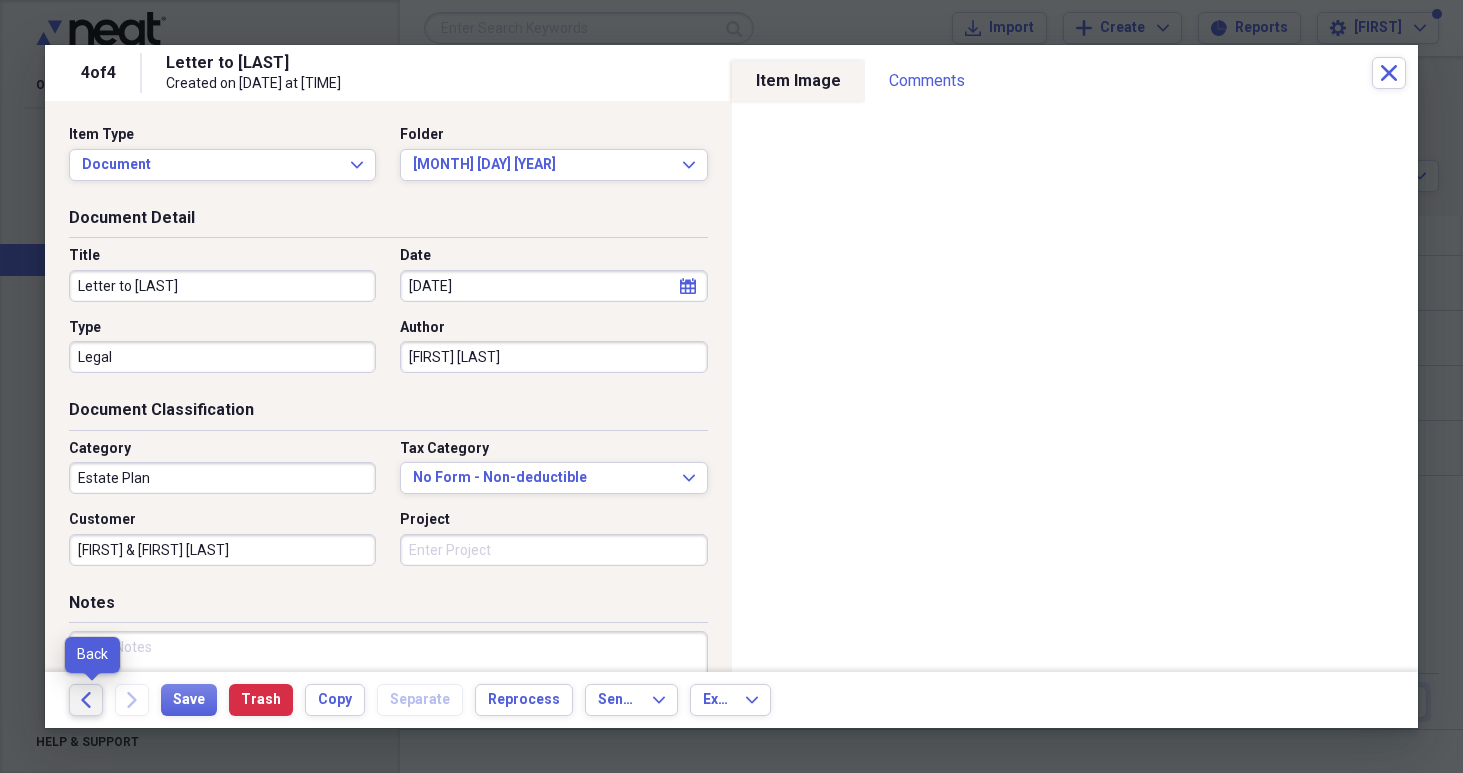 click on "Back" 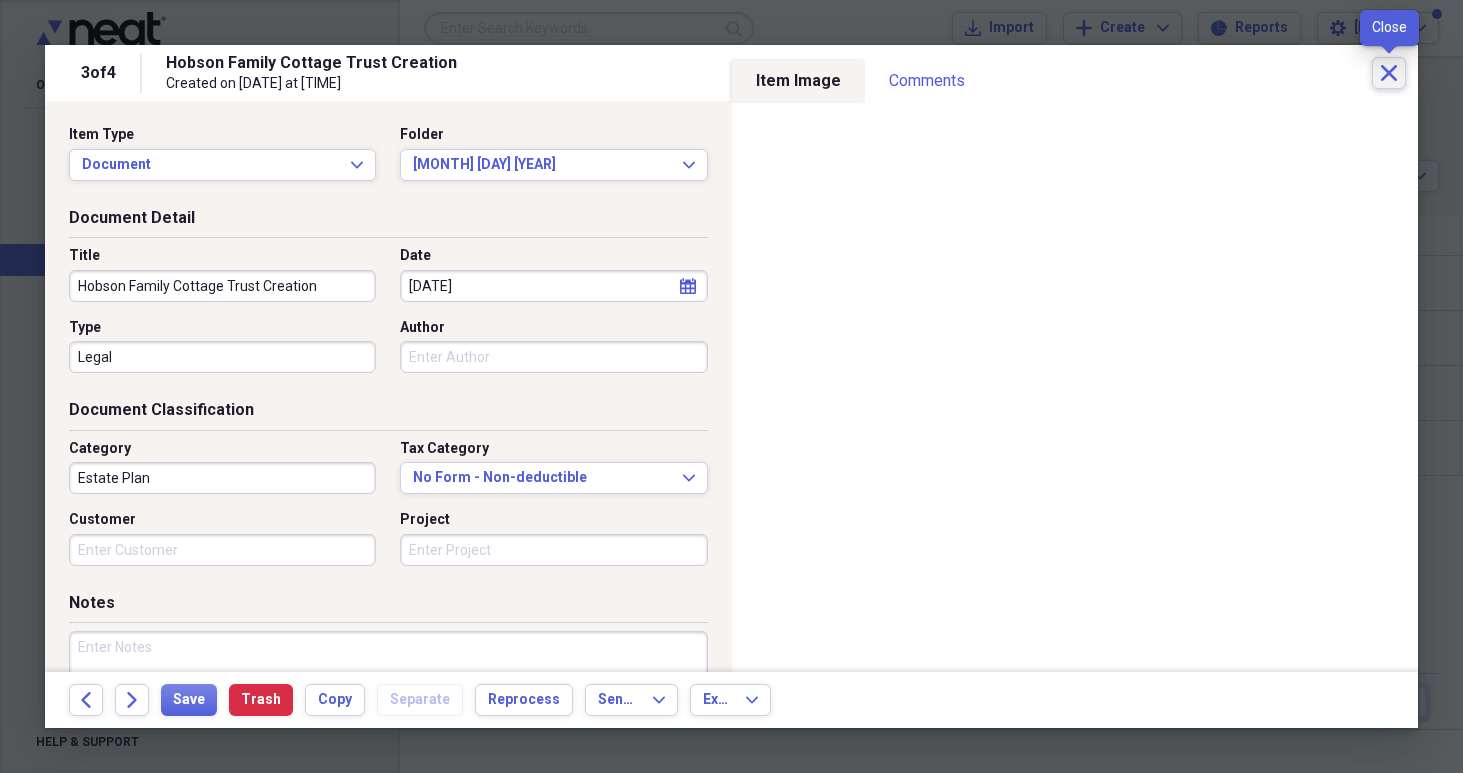 click on "Close" 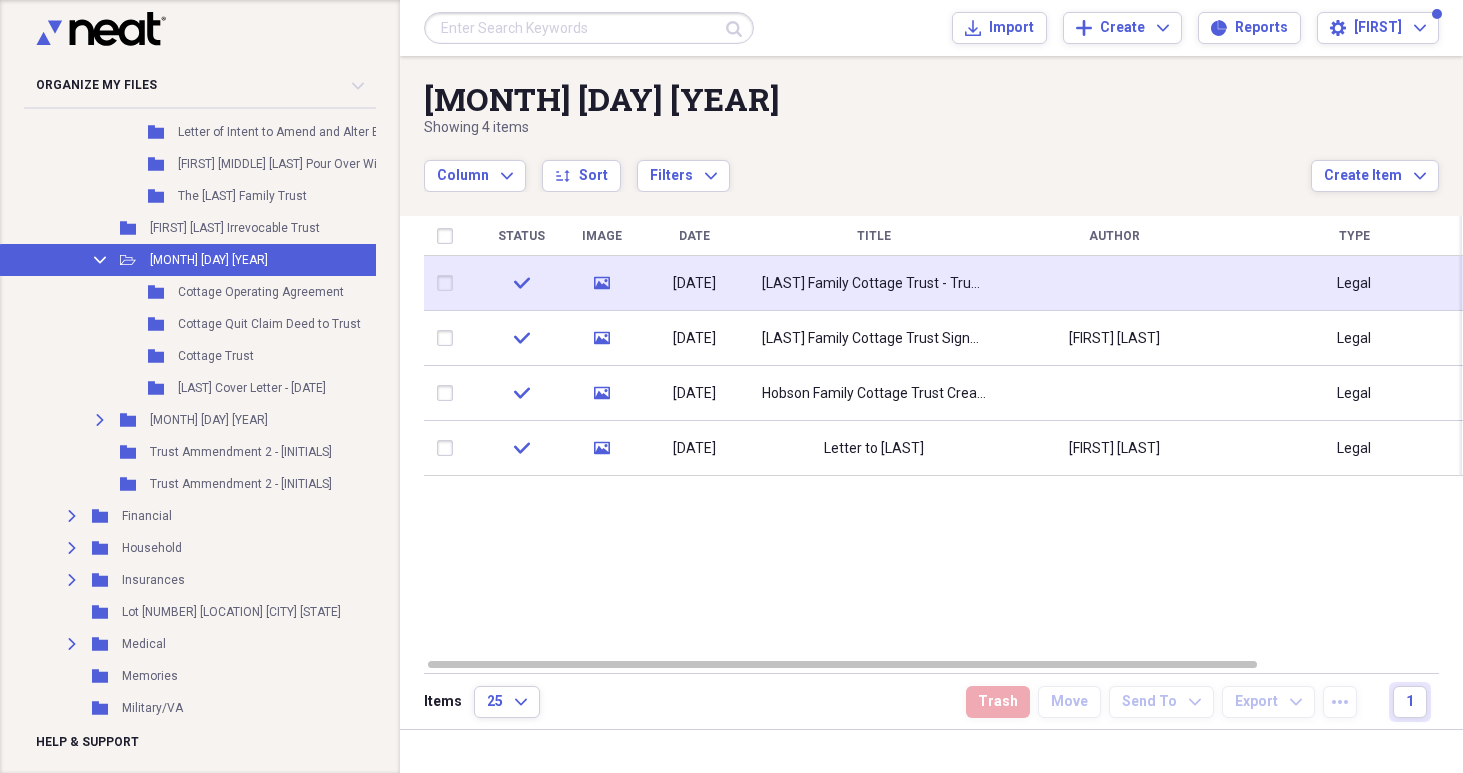 click on "[LAST] Family Cottage Trust - Trustee Powers" at bounding box center [874, 284] 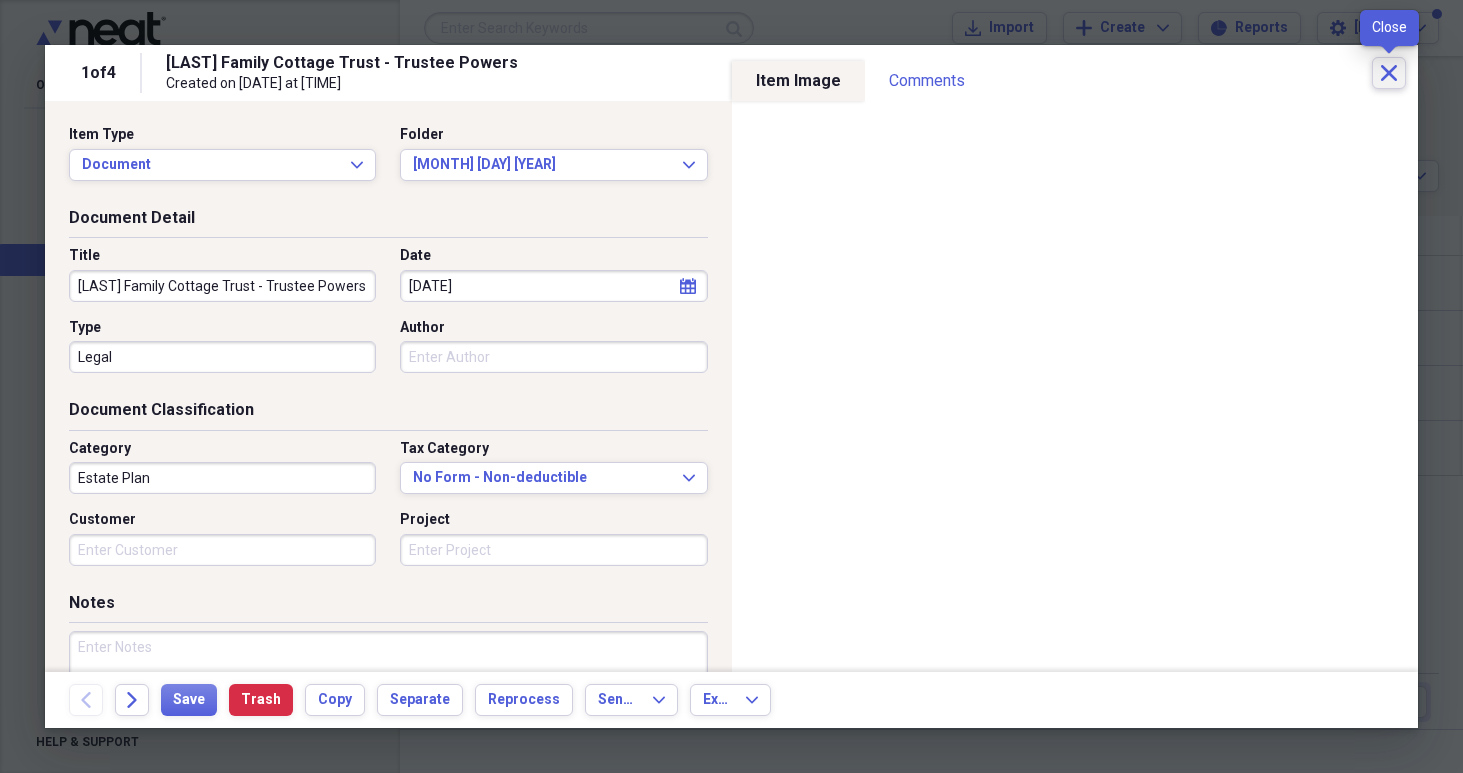 click on "Close" 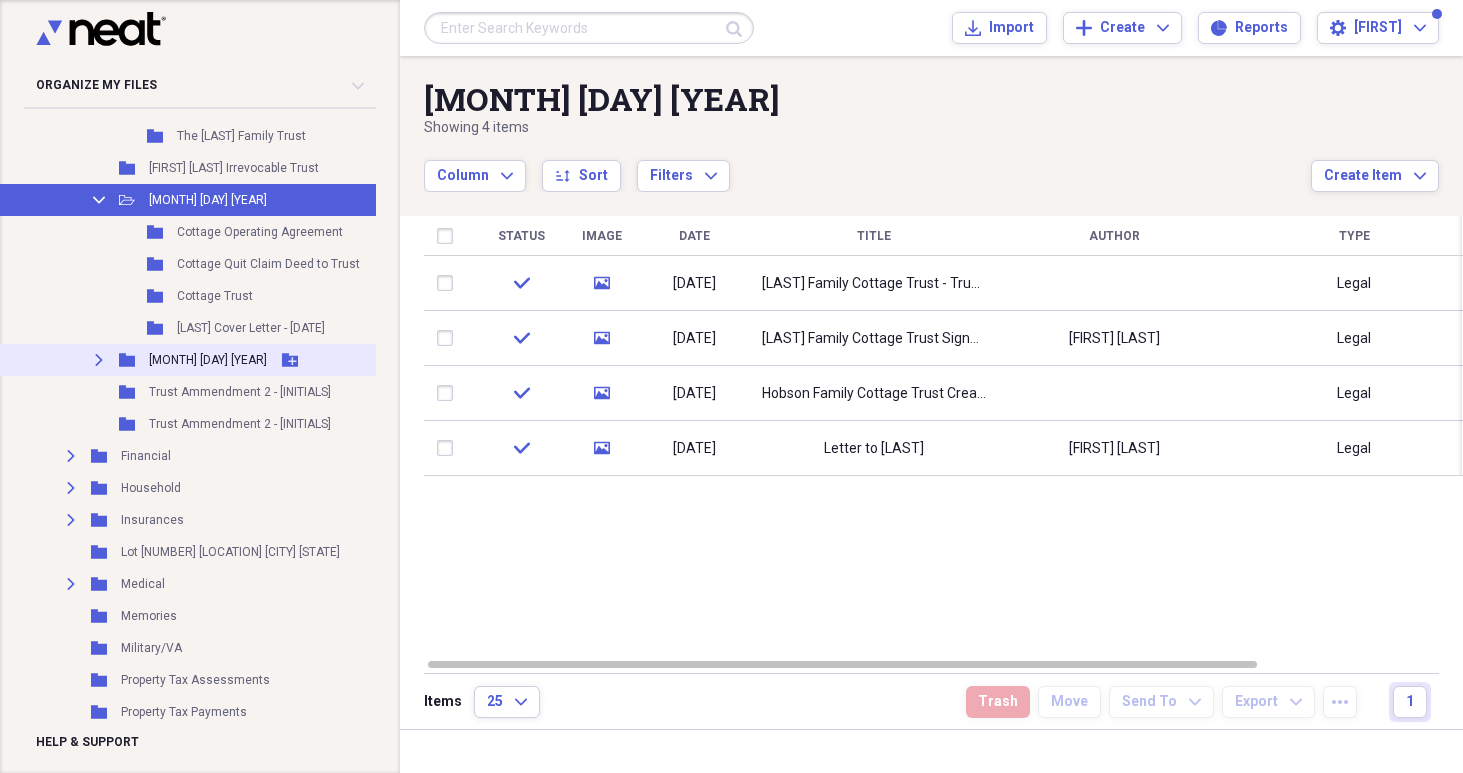 scroll, scrollTop: 802, scrollLeft: 1, axis: both 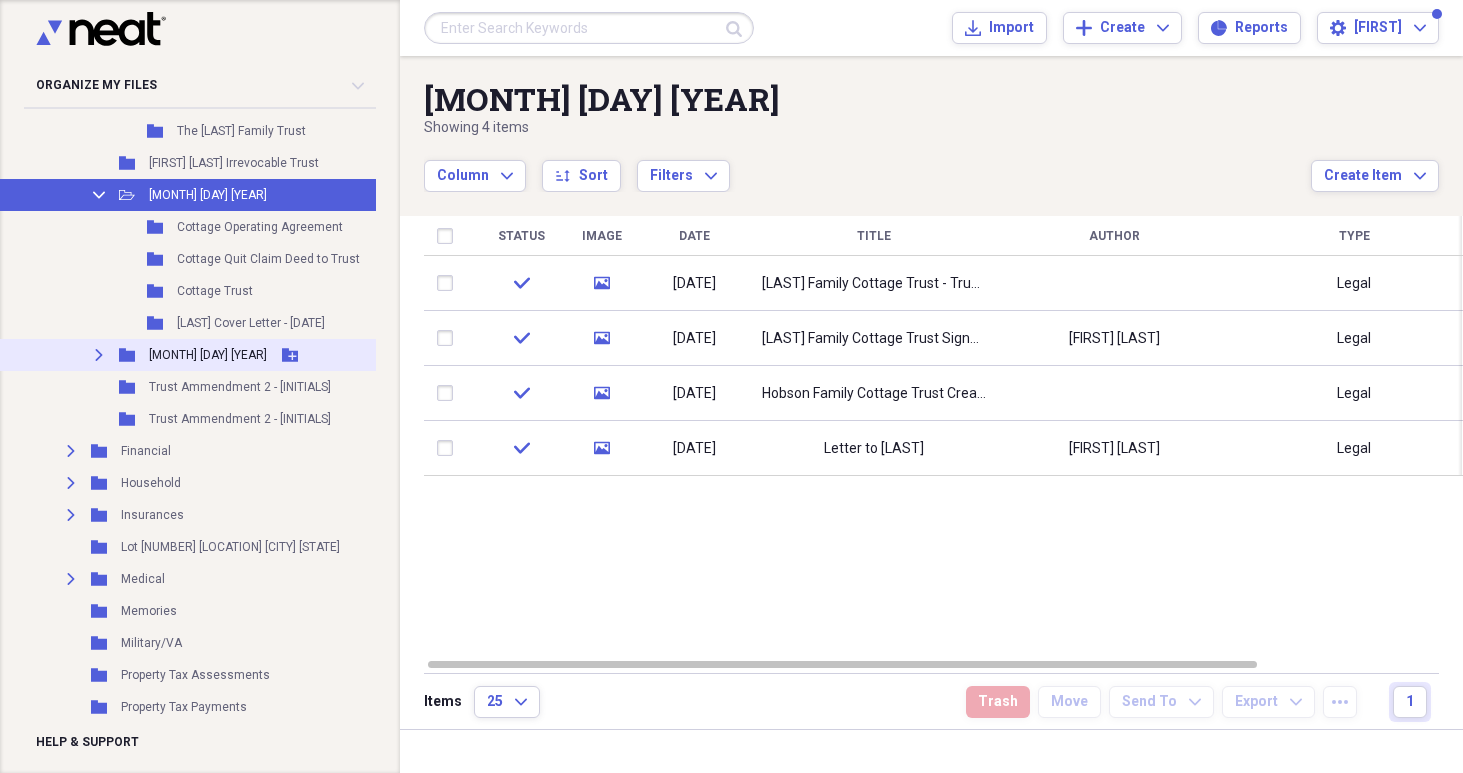 click 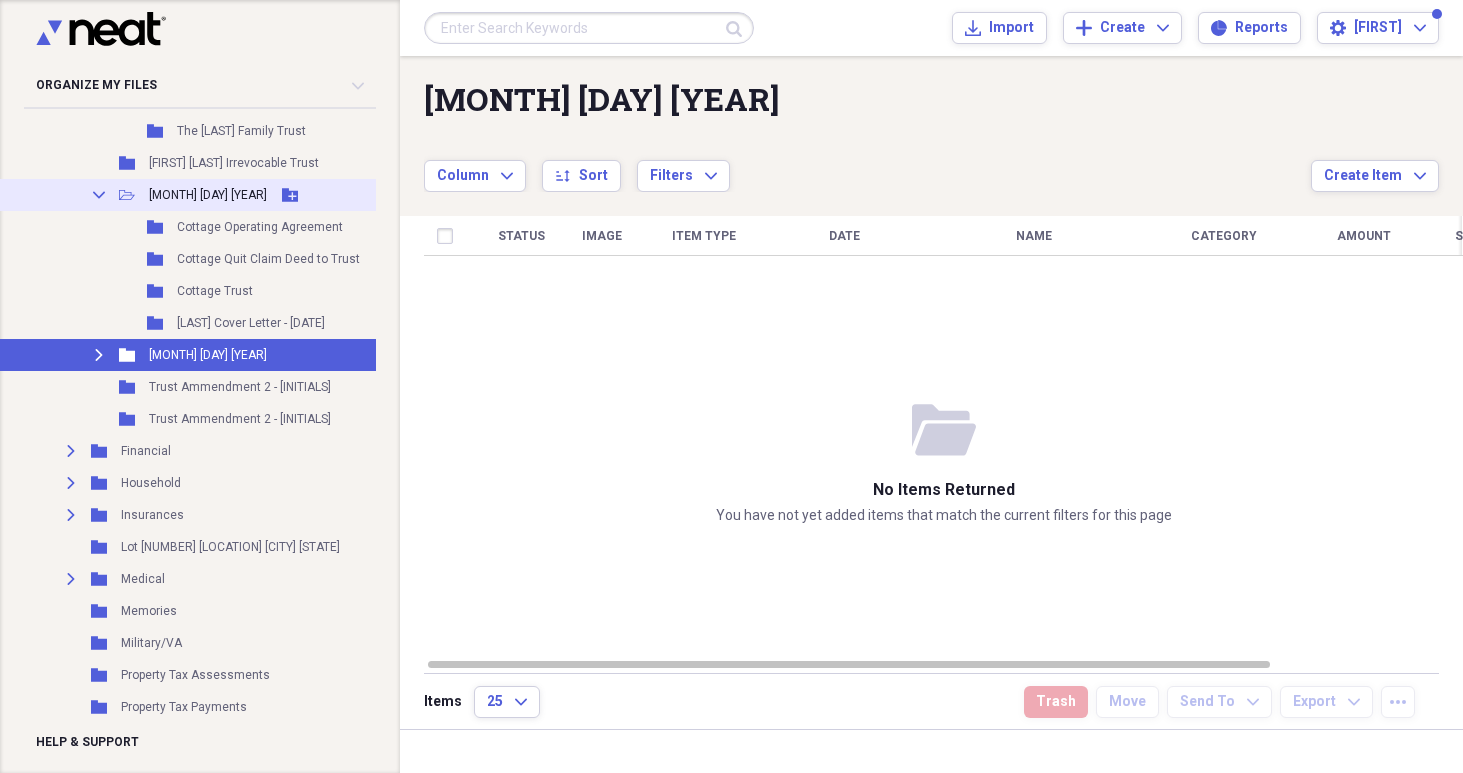 click on "Collapse Open Folder [MONTH] [DAY] [YEAR] Add Folder" at bounding box center [265, 195] 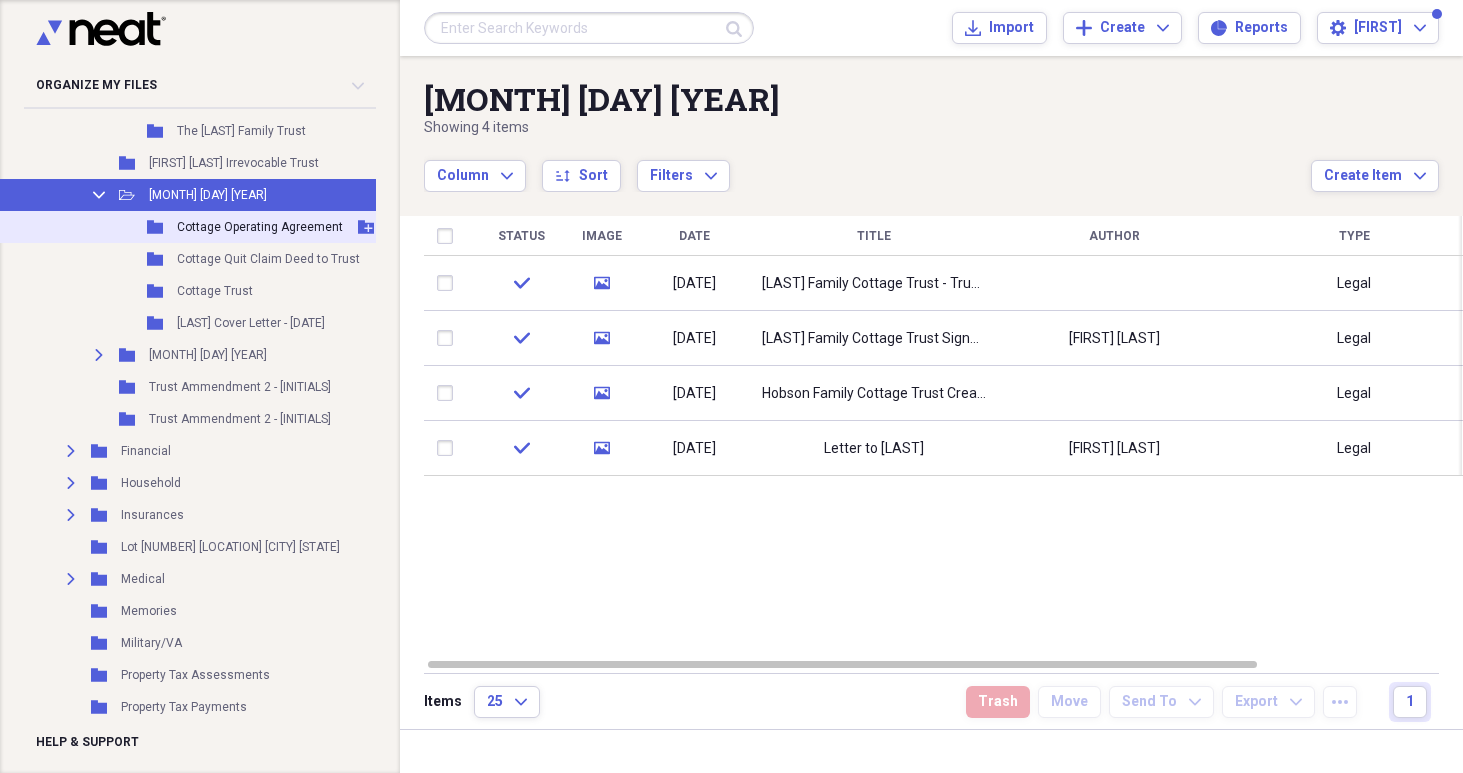 click 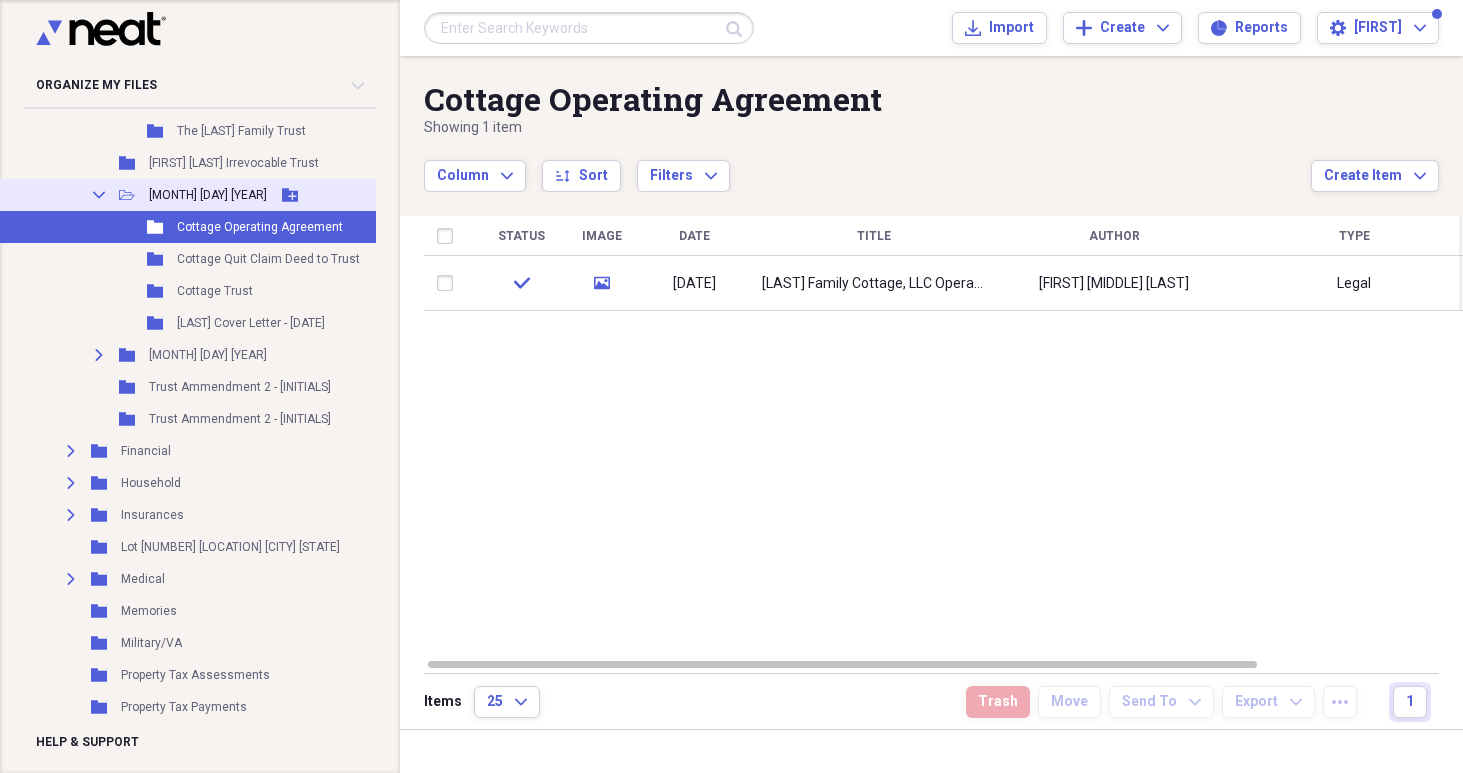 click on "[MONTH] [DAY] [YEAR]" at bounding box center (208, 195) 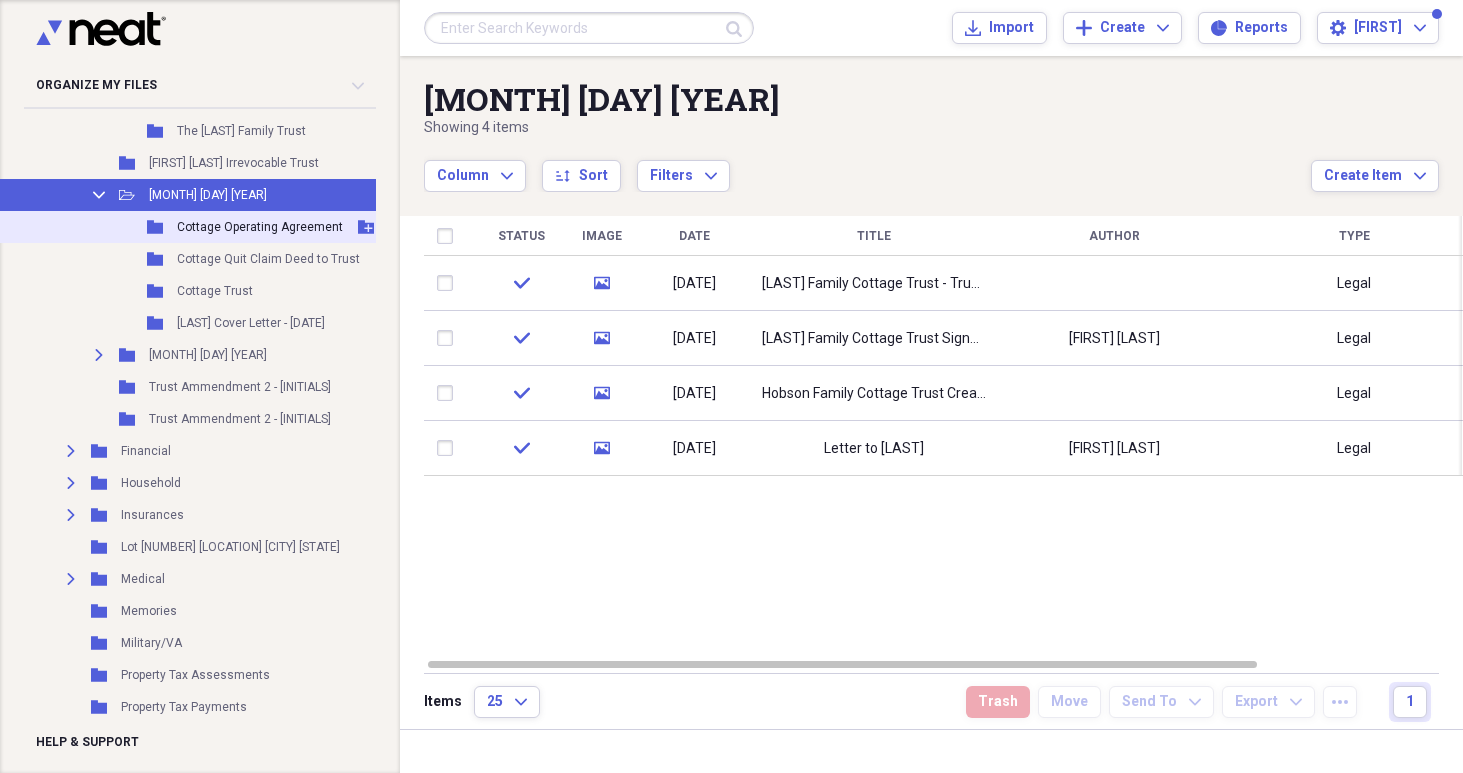 click 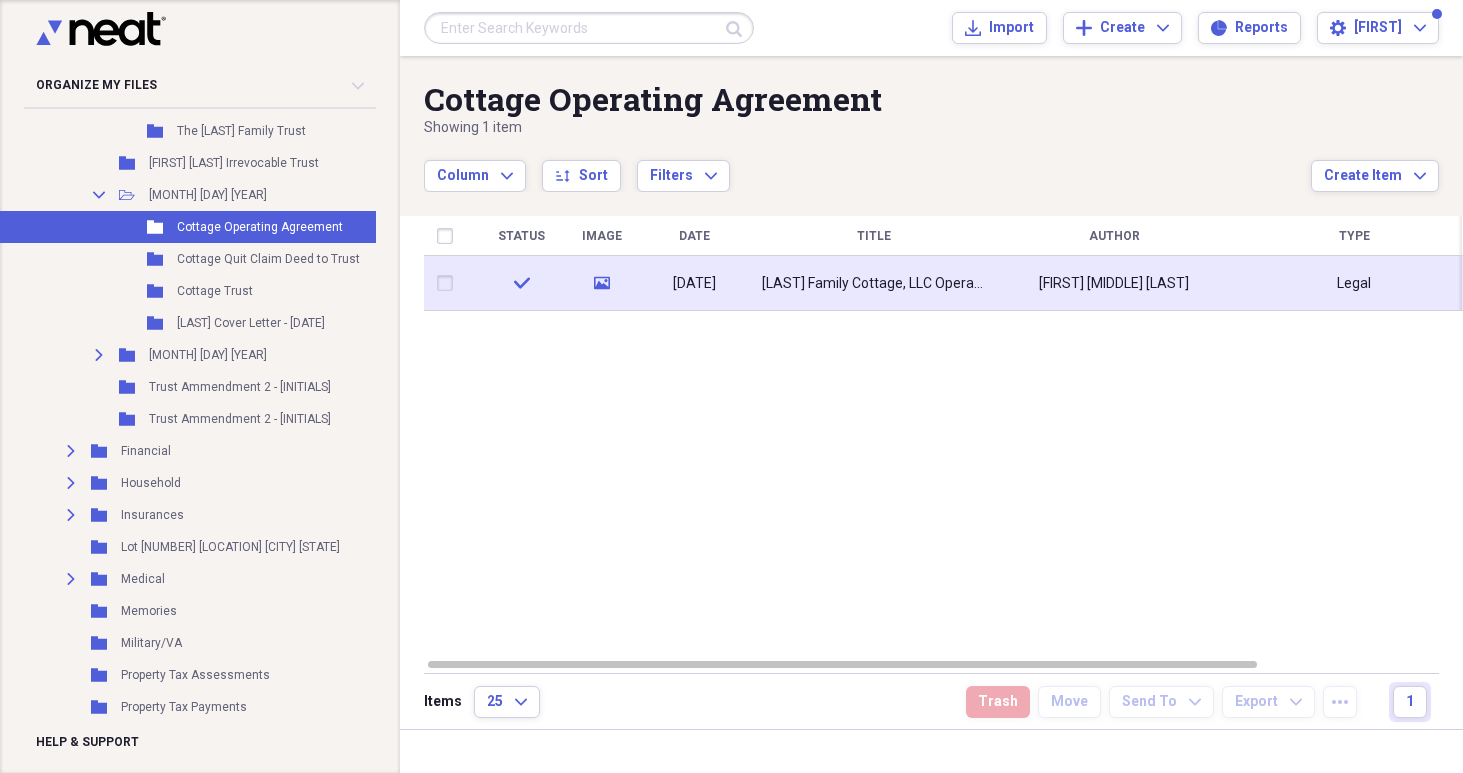 click on "[DATE]" at bounding box center [694, 284] 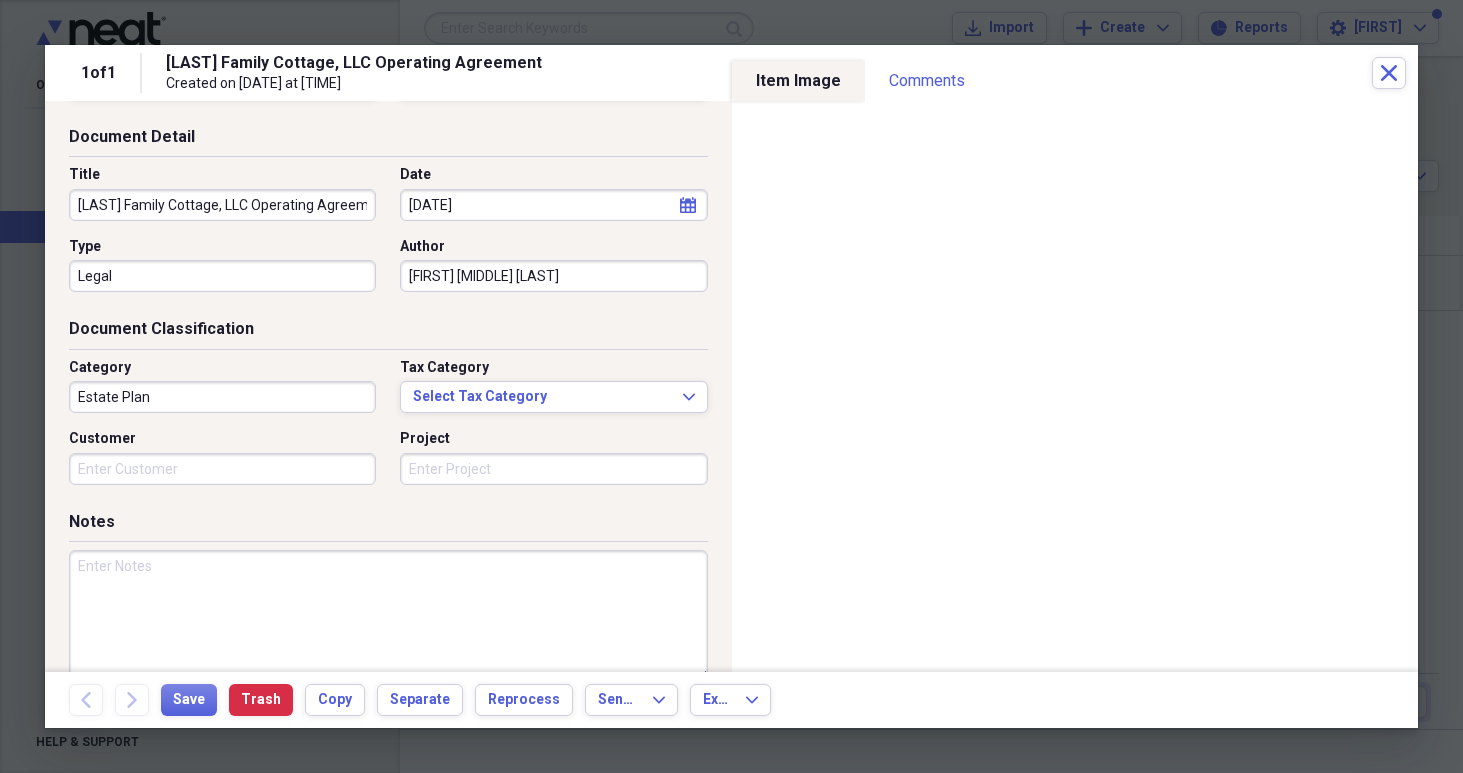 scroll, scrollTop: 87, scrollLeft: 0, axis: vertical 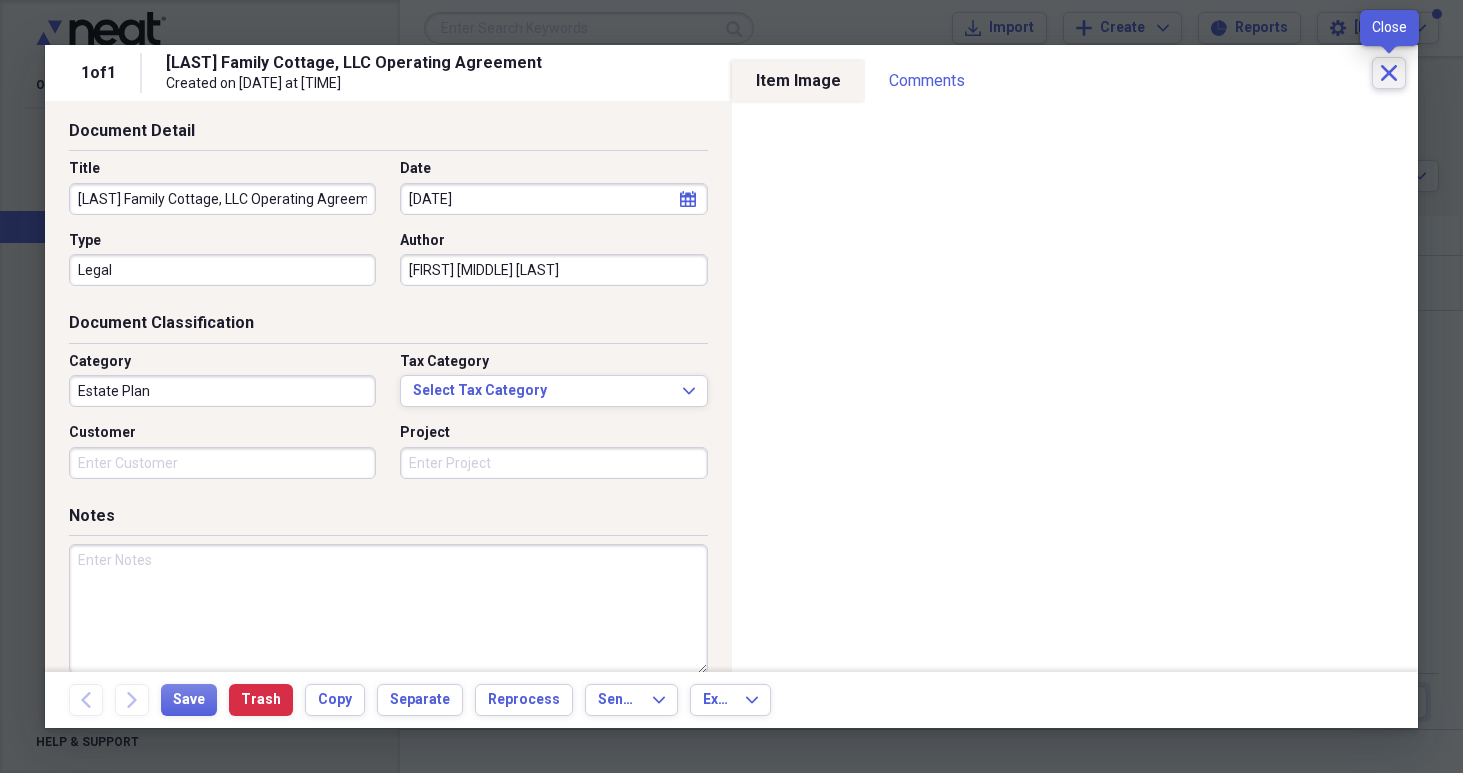 click 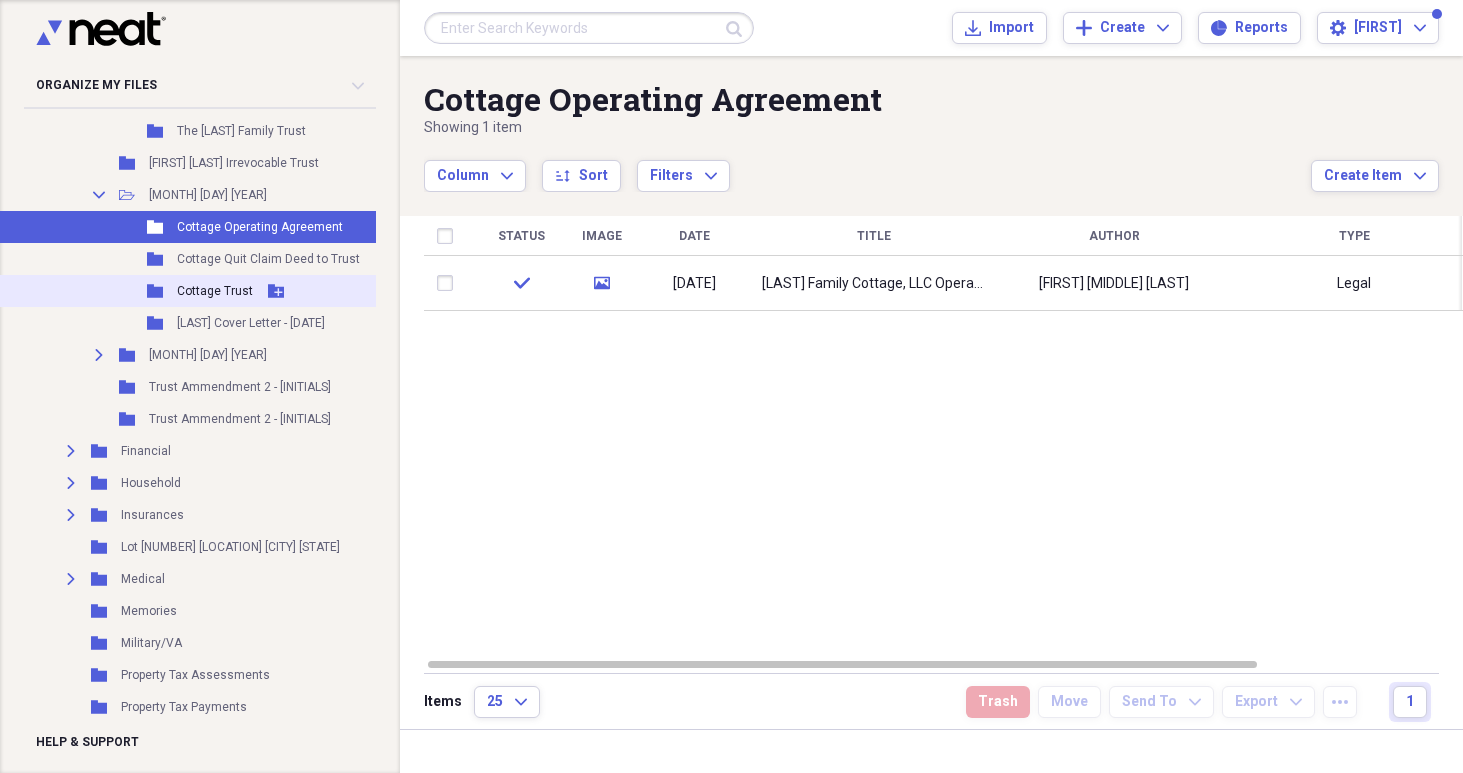 click on "Cottage Trust" at bounding box center [215, 291] 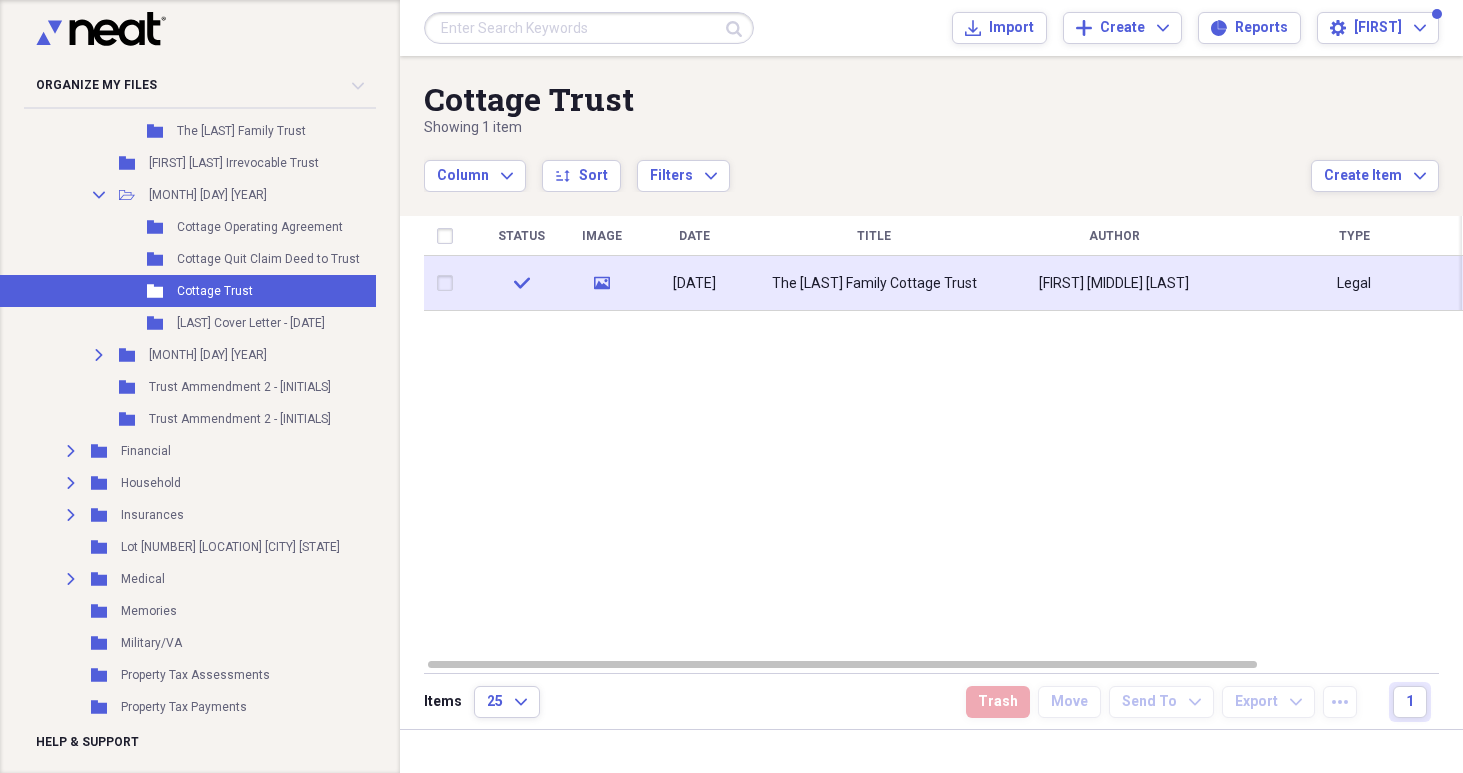 click on "The [LAST] Family Cottage Trust" at bounding box center (874, 284) 